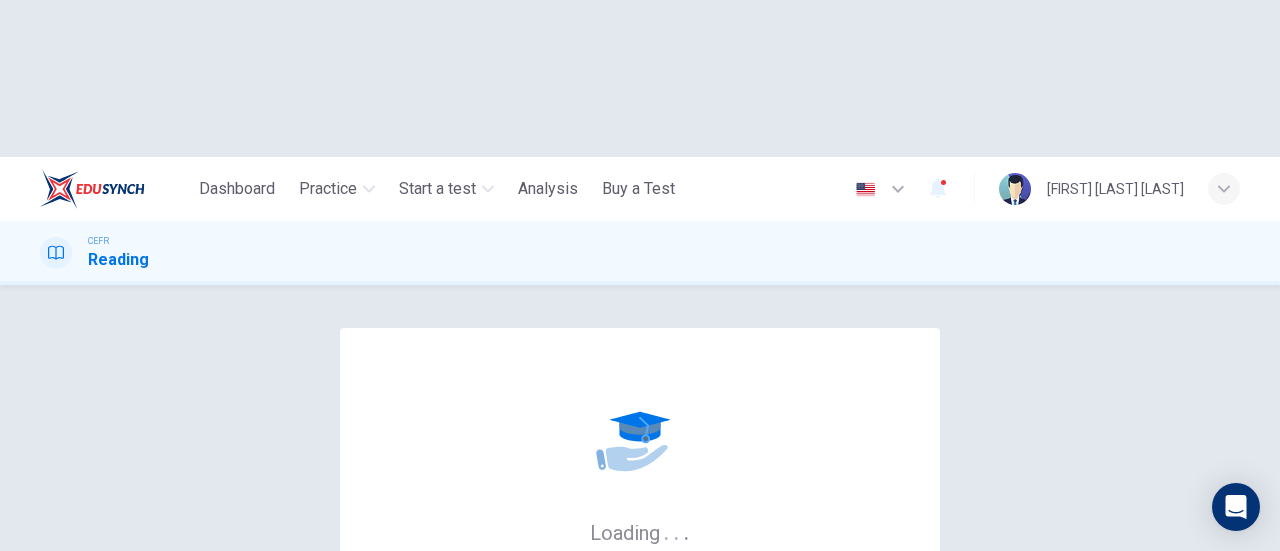 scroll, scrollTop: 0, scrollLeft: 0, axis: both 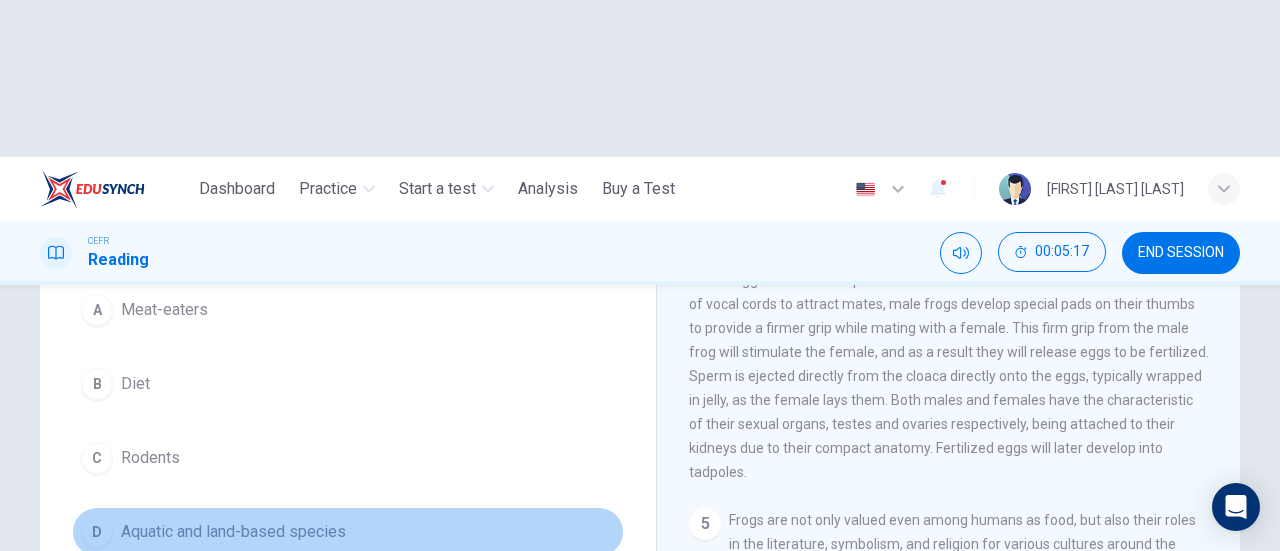 click on "D" at bounding box center (97, 532) 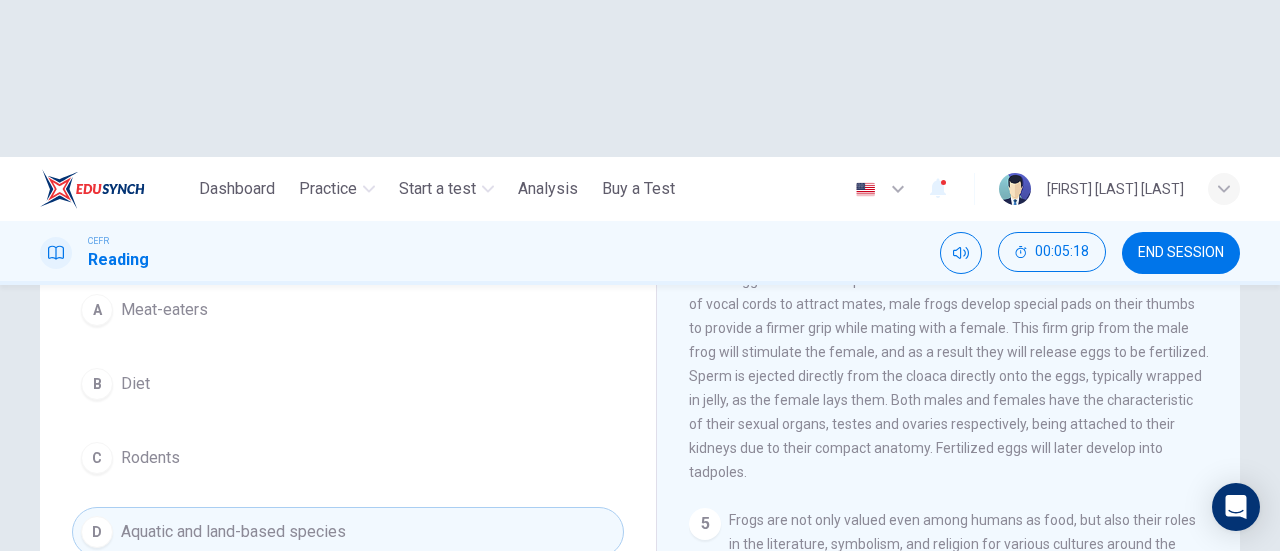 click on "SUBMIT" at bounding box center (709, 668) 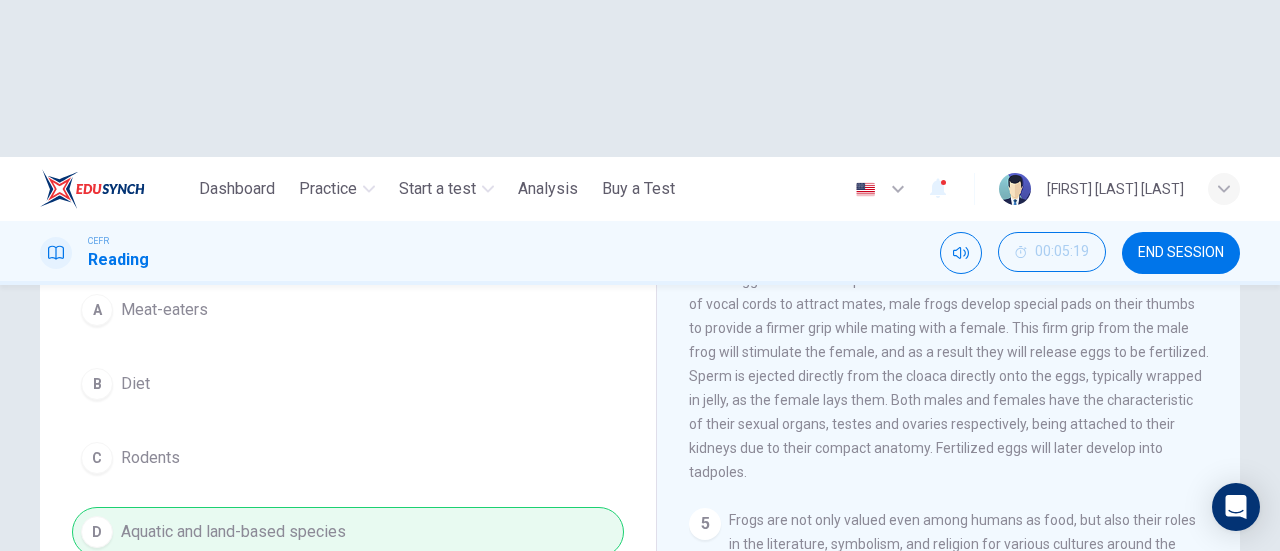 click on "NEXT" at bounding box center [925, 668] 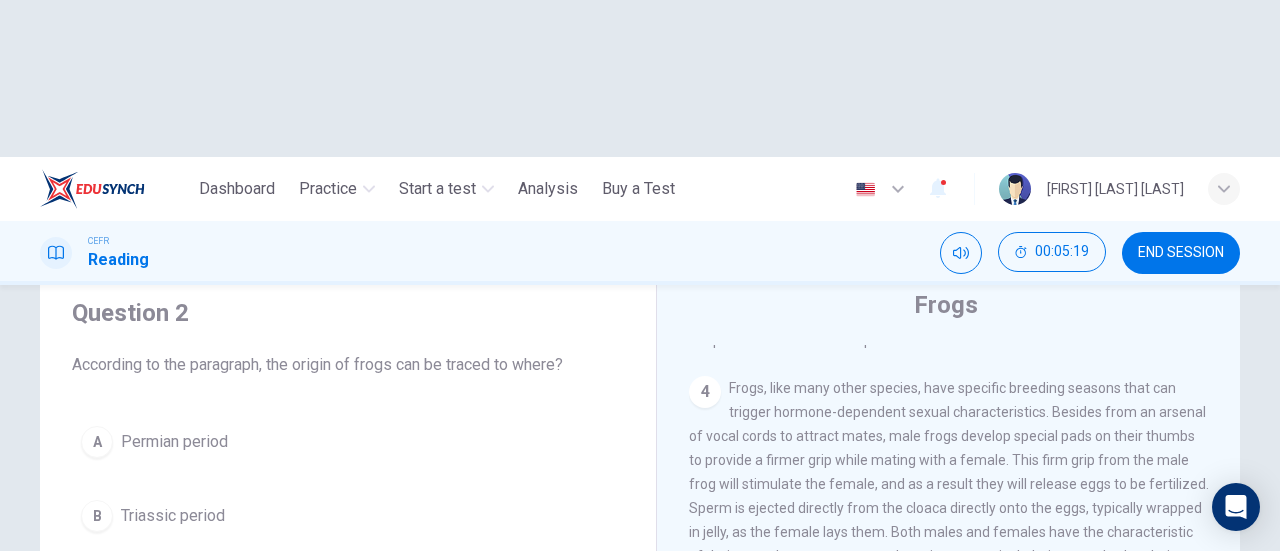 scroll, scrollTop: 100, scrollLeft: 0, axis: vertical 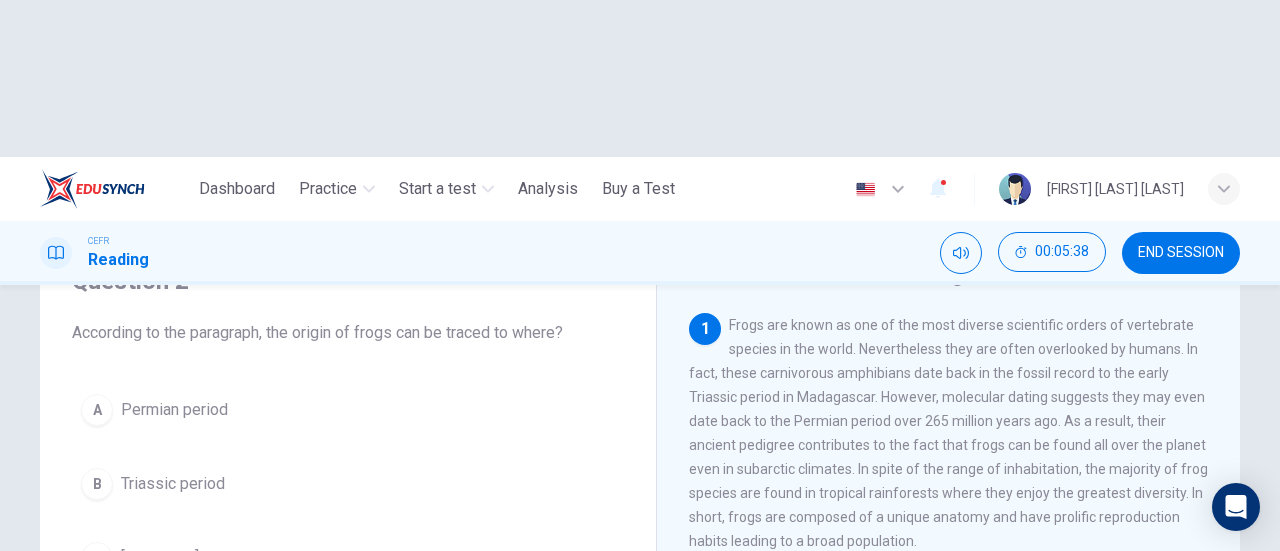 drag, startPoint x: 80, startPoint y: 327, endPoint x: 97, endPoint y: 325, distance: 17.117243 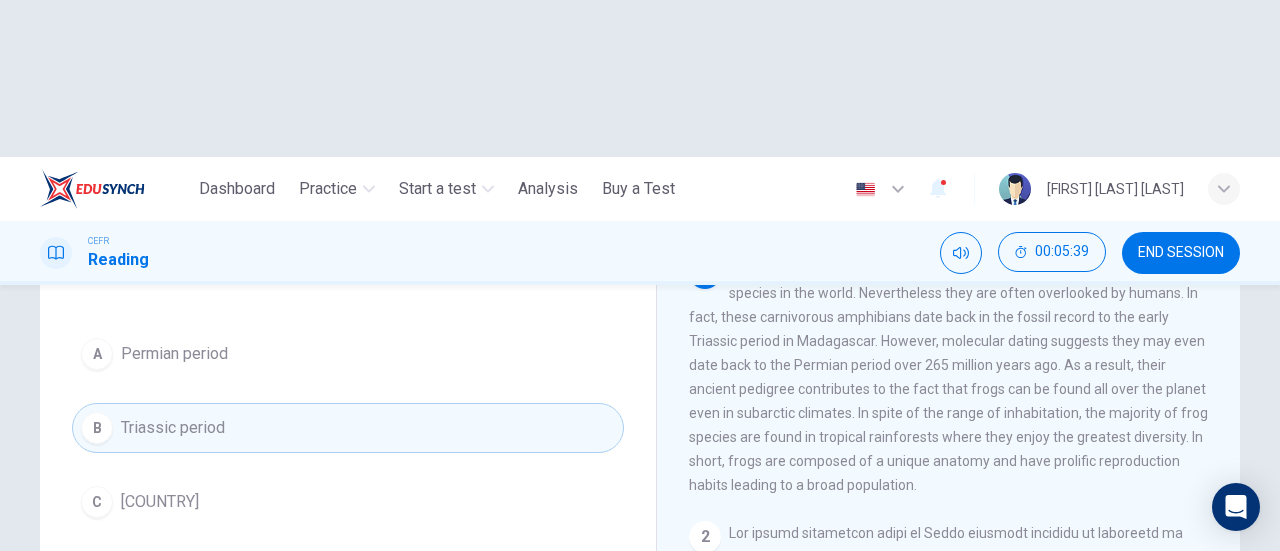 scroll, scrollTop: 100, scrollLeft: 0, axis: vertical 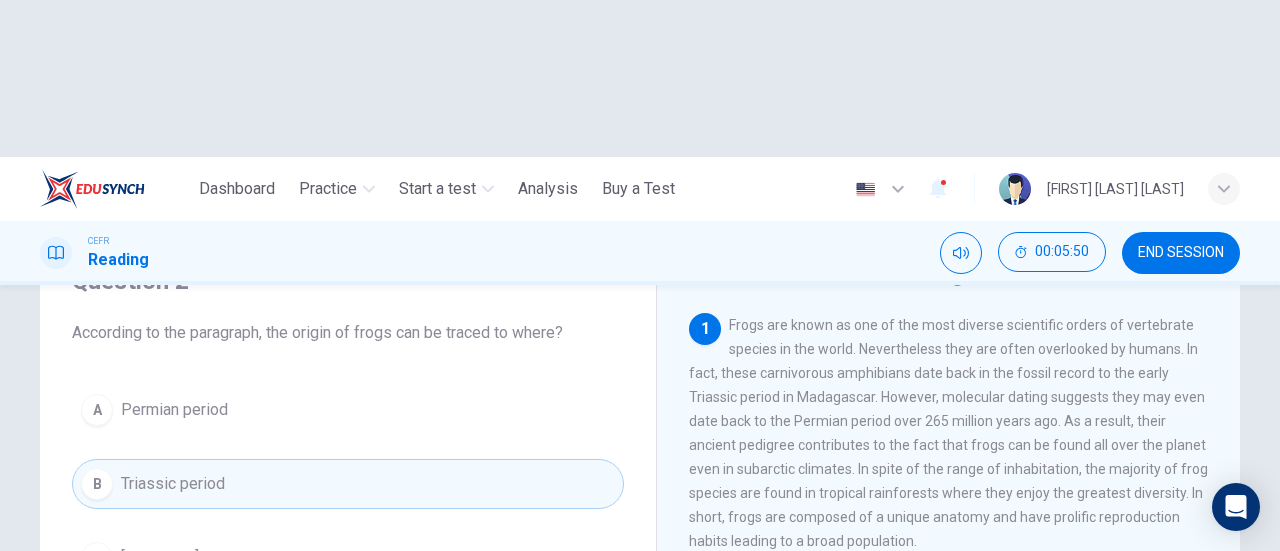 click on "C Madagascar" at bounding box center (348, 558) 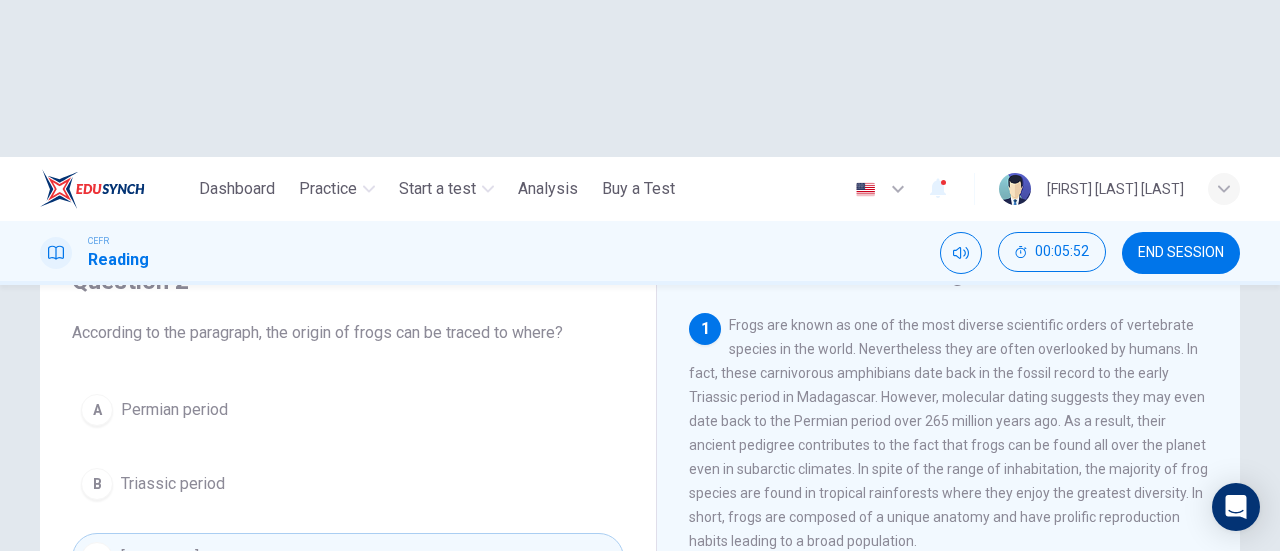 click on "SUBMIT" at bounding box center [709, 668] 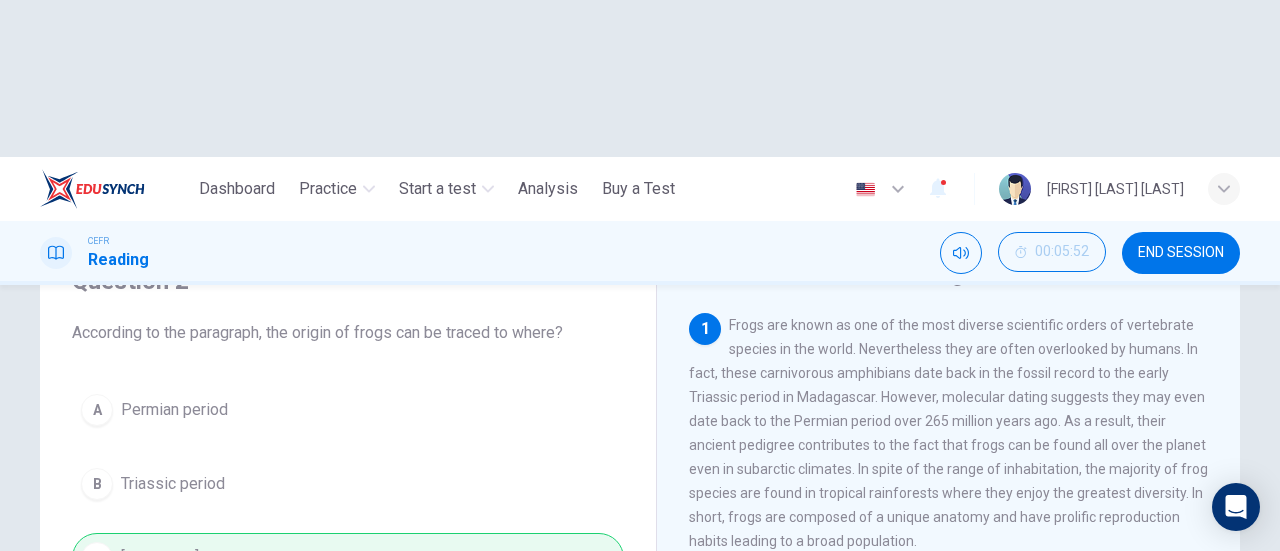 click on "NEXT" at bounding box center (925, 668) 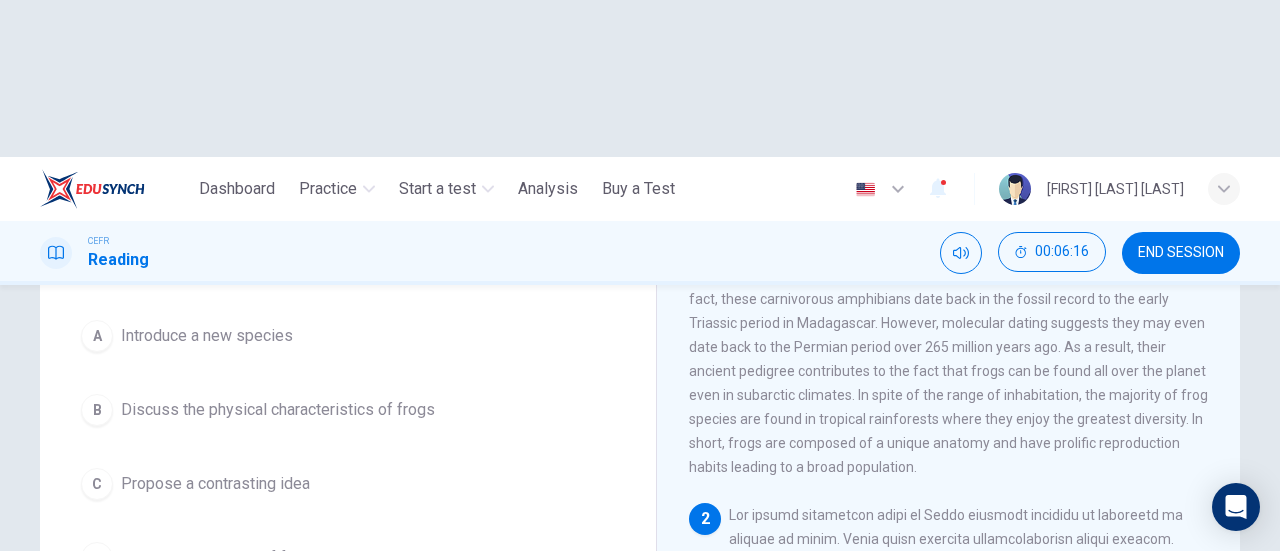 scroll, scrollTop: 200, scrollLeft: 0, axis: vertical 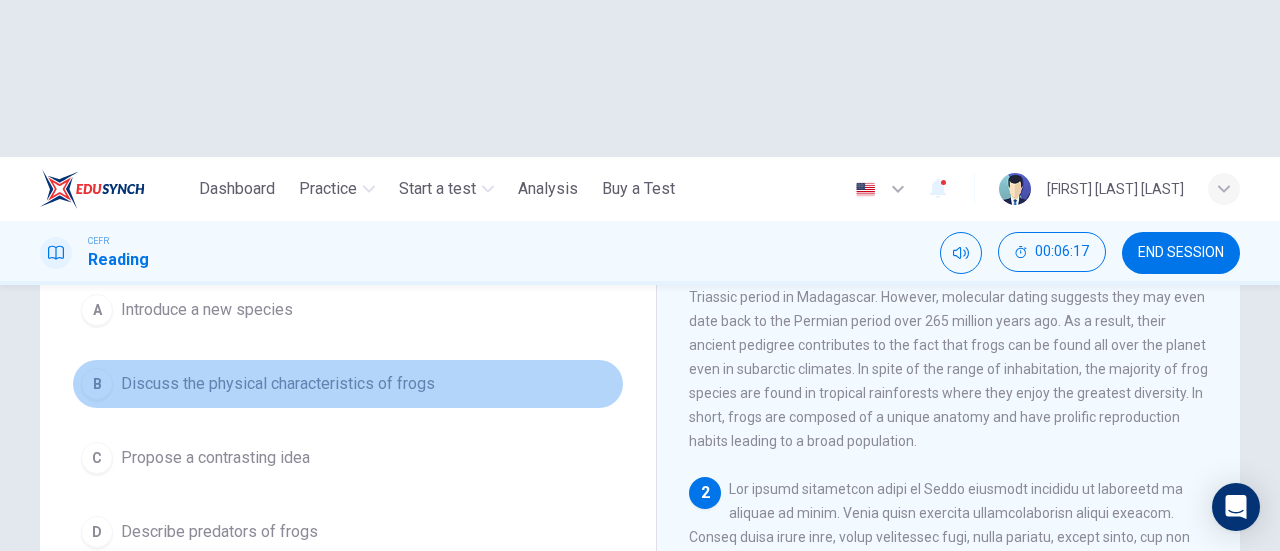 click on "B" at bounding box center (97, 384) 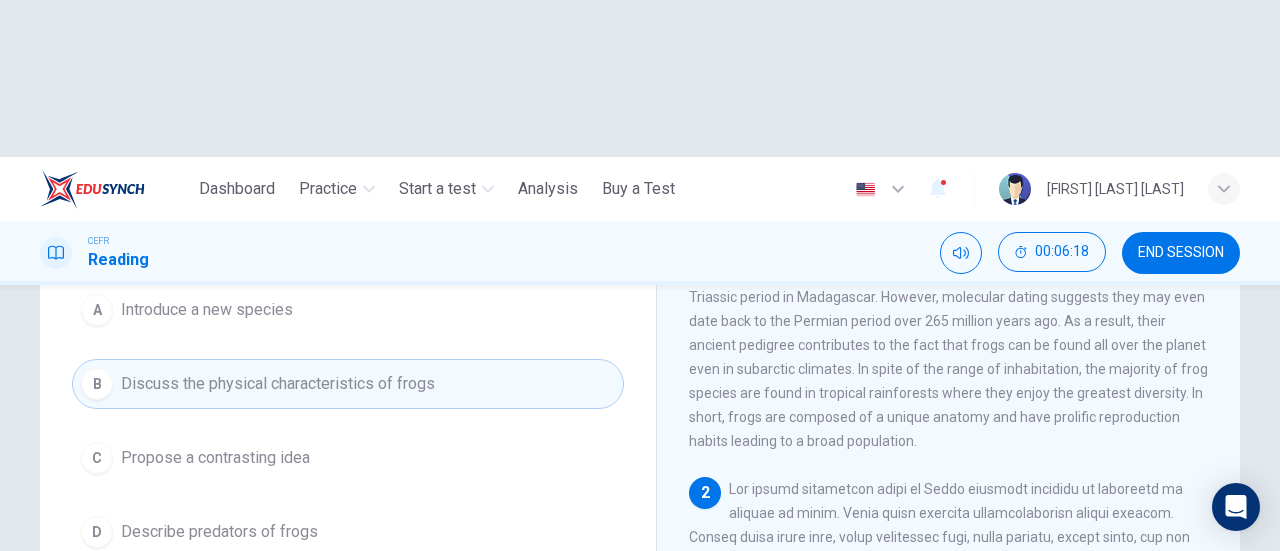click on "SUBMIT" at bounding box center (709, 668) 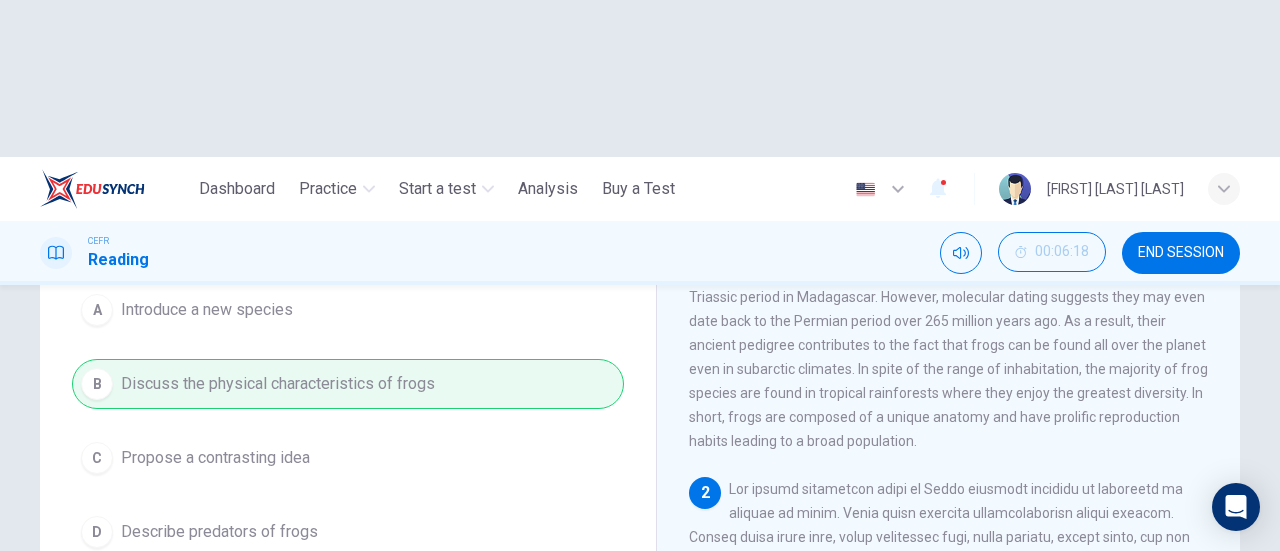 click on "NEXT" at bounding box center (925, 668) 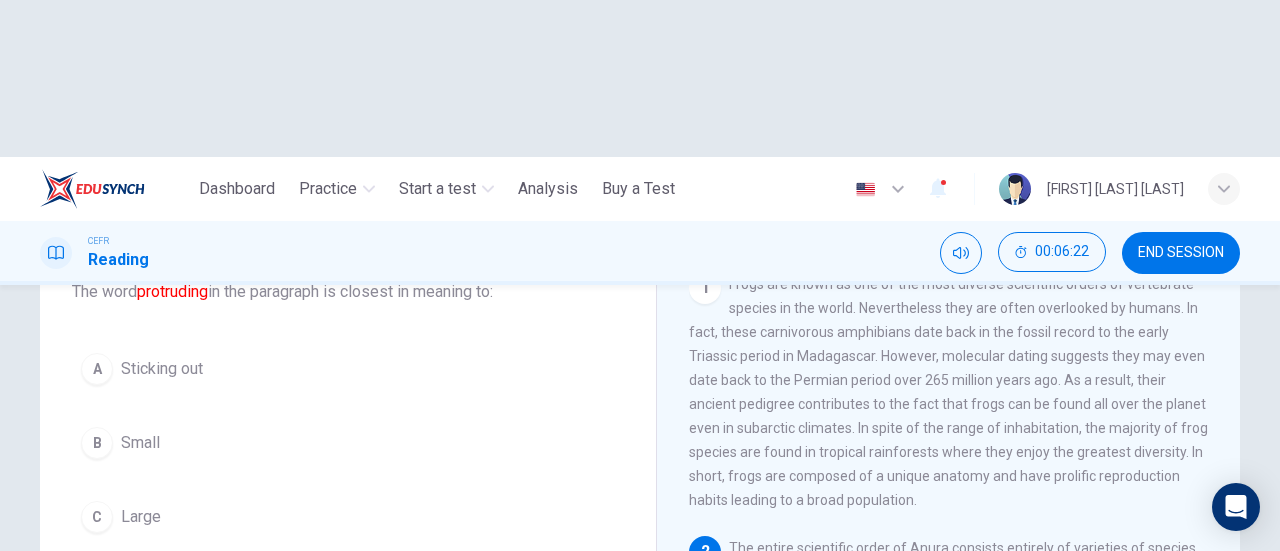 scroll, scrollTop: 100, scrollLeft: 0, axis: vertical 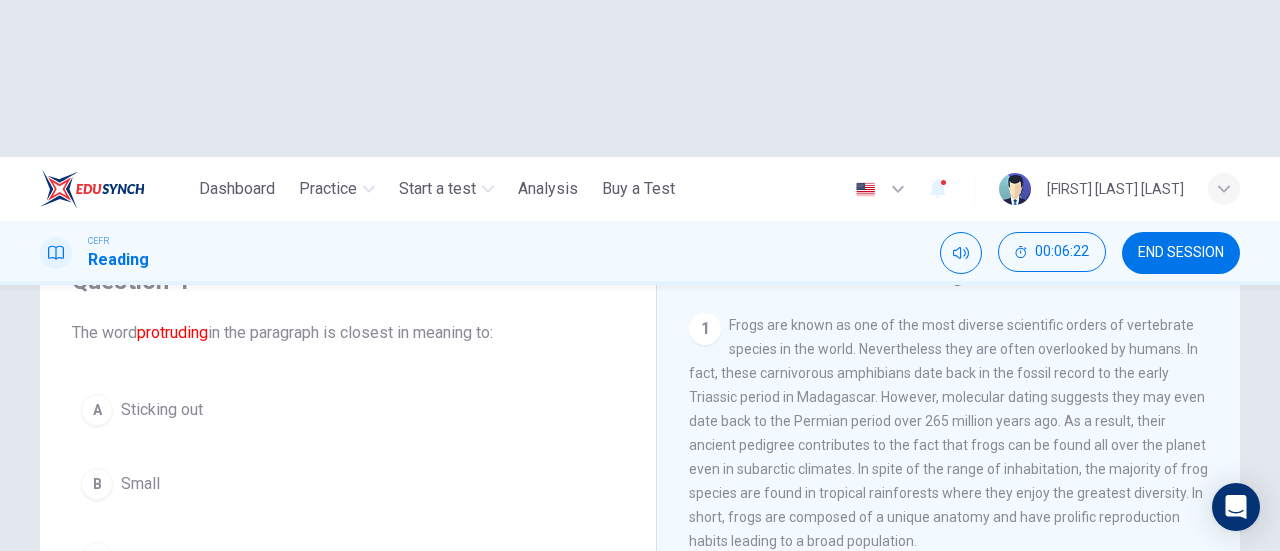 click on "A" at bounding box center (97, 410) 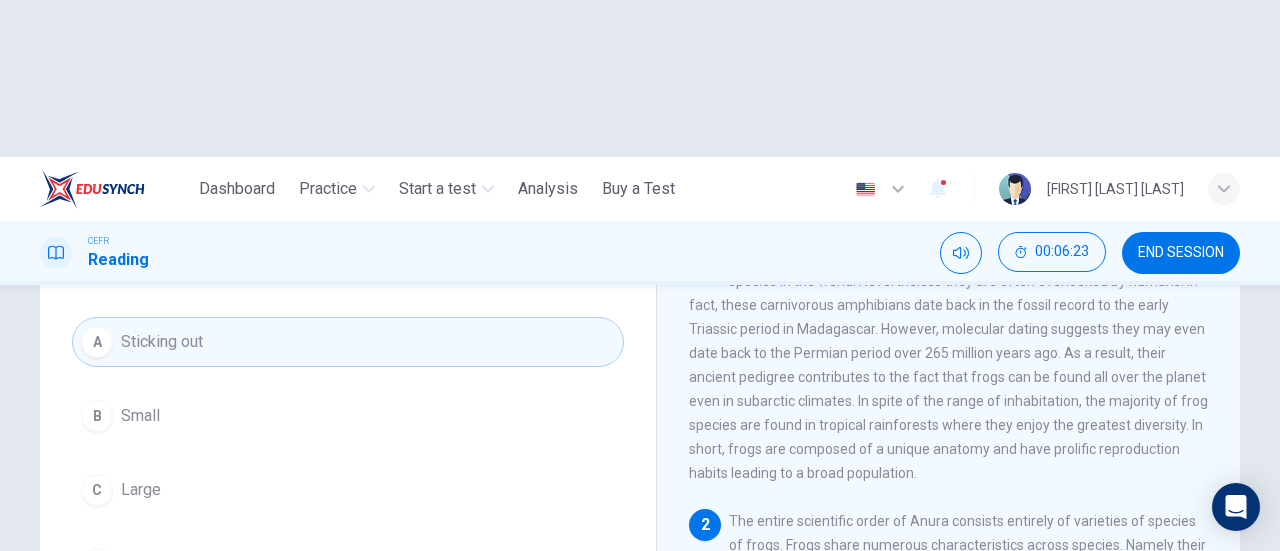 scroll, scrollTop: 200, scrollLeft: 0, axis: vertical 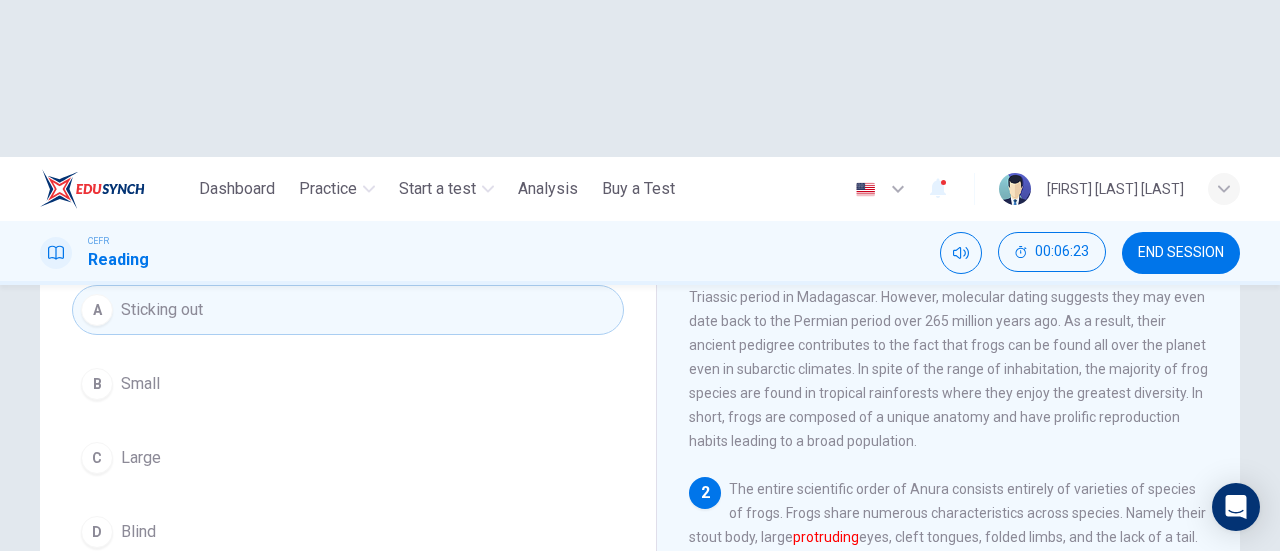 click on "SUBMIT" at bounding box center (719, 668) 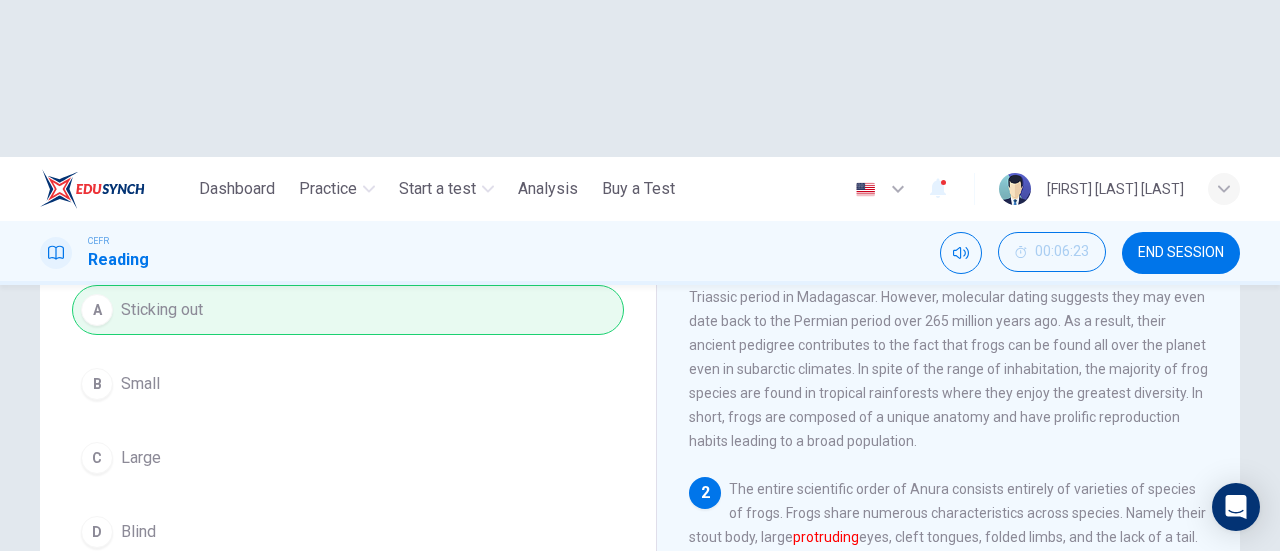 click on "NEXT" at bounding box center (925, 668) 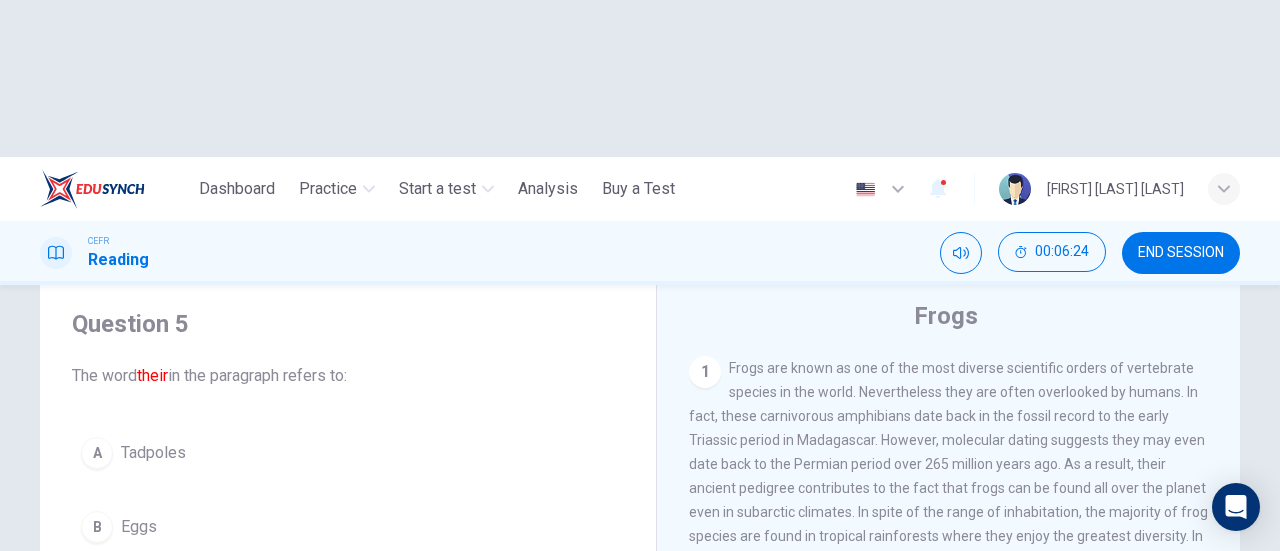 scroll, scrollTop: 100, scrollLeft: 0, axis: vertical 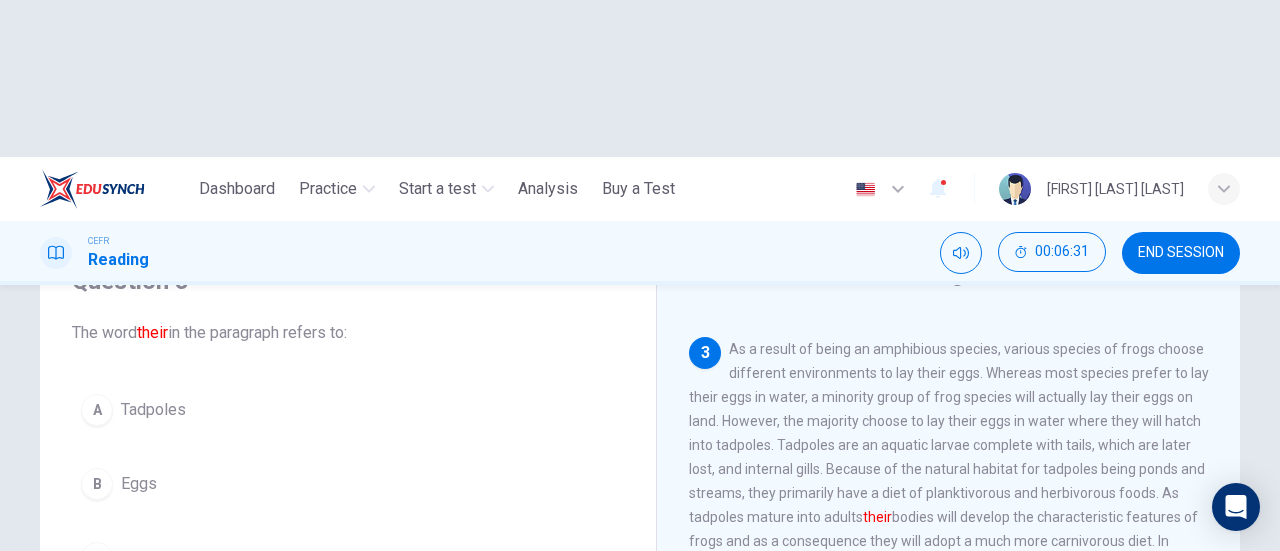 click on "A" at bounding box center [97, 410] 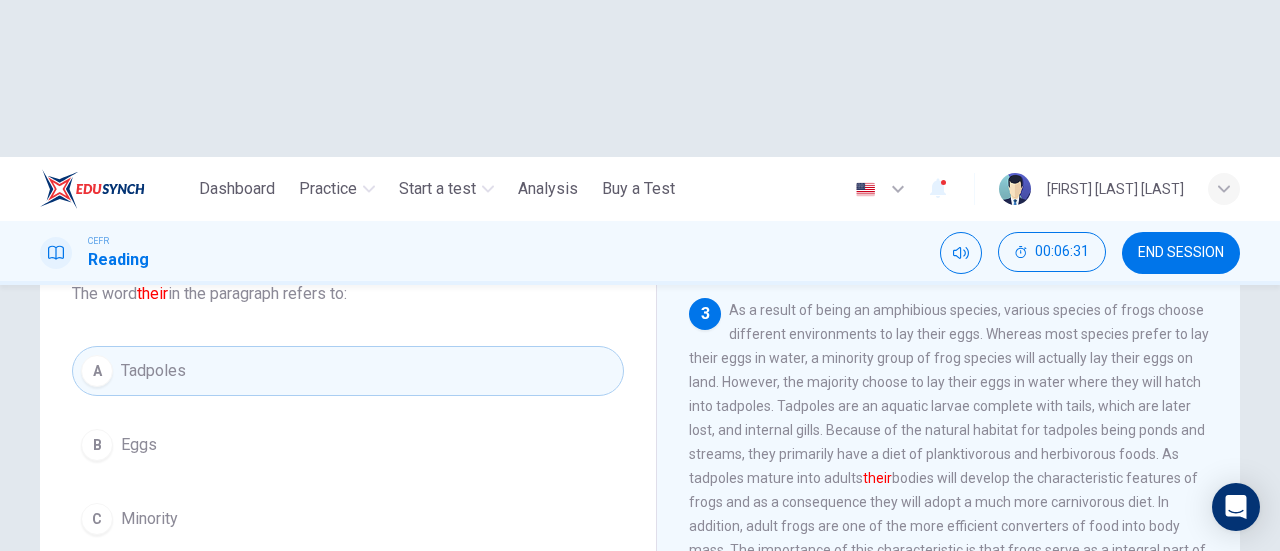 scroll, scrollTop: 200, scrollLeft: 0, axis: vertical 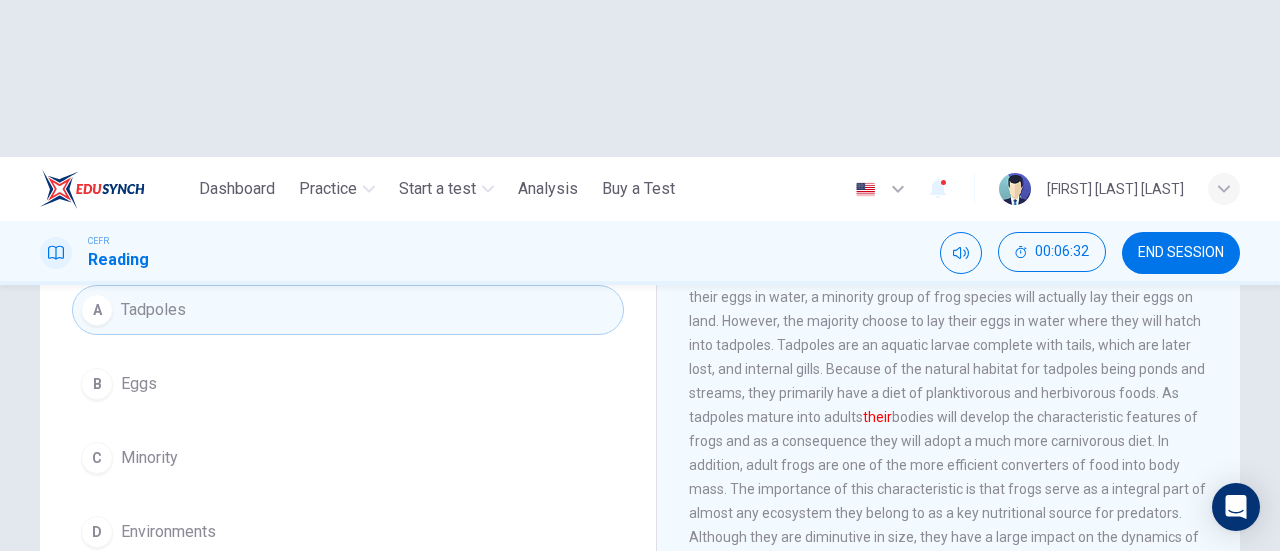 click 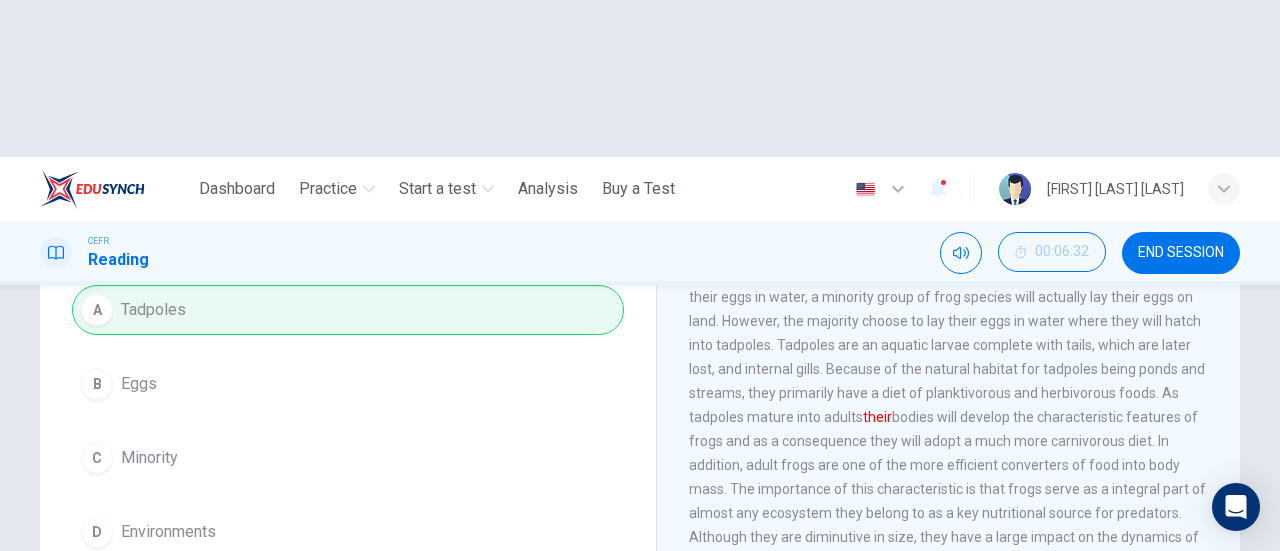click on "NEXT" at bounding box center [935, 668] 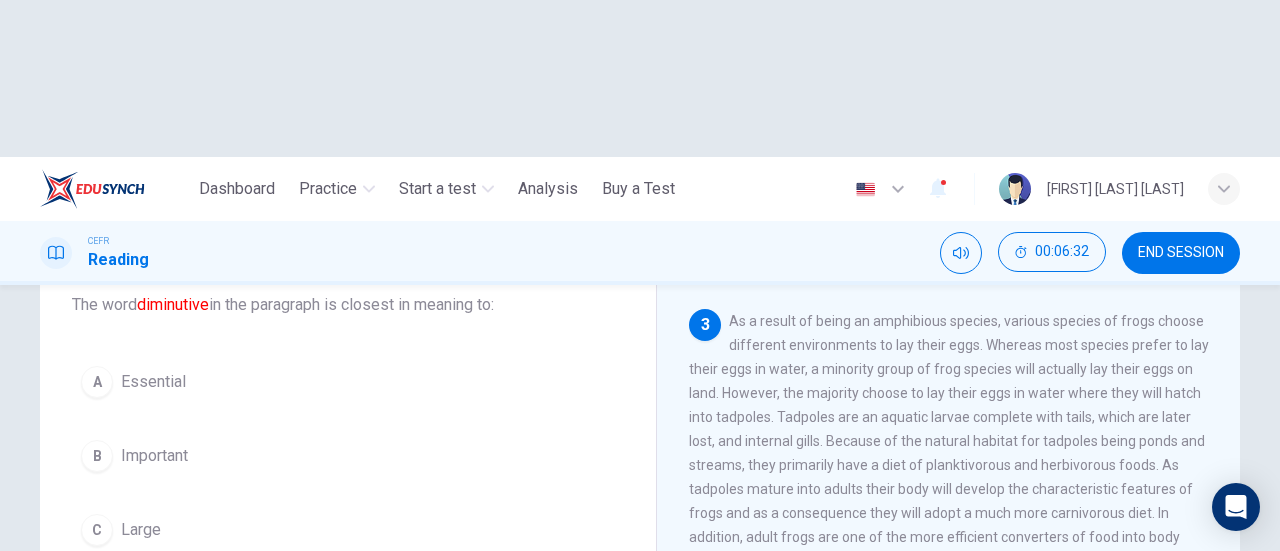 scroll, scrollTop: 100, scrollLeft: 0, axis: vertical 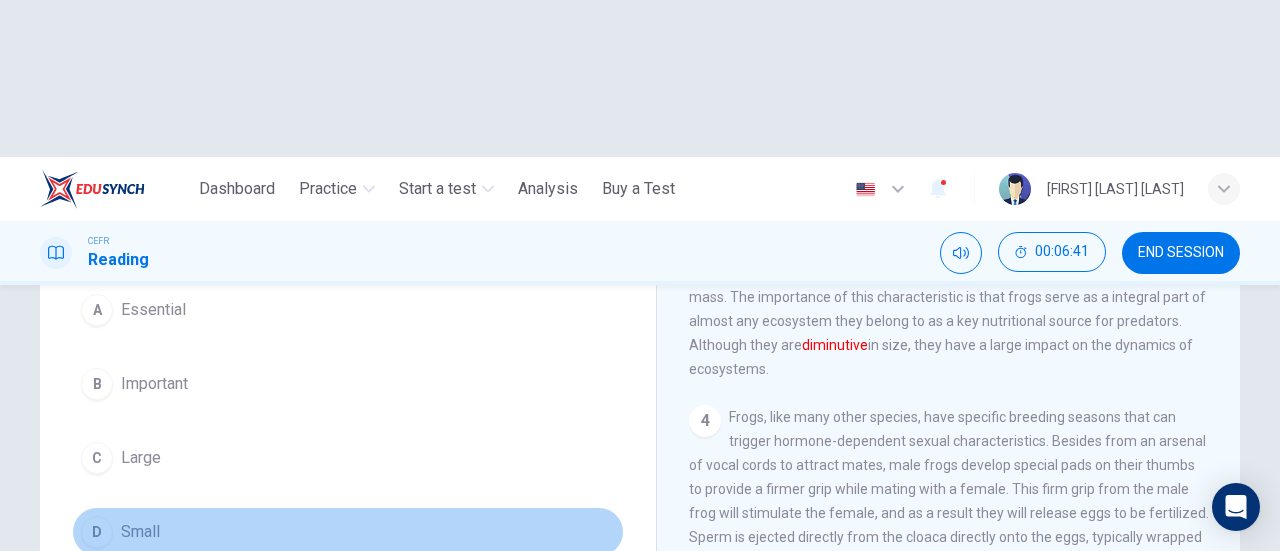 click on "D" at bounding box center [97, 532] 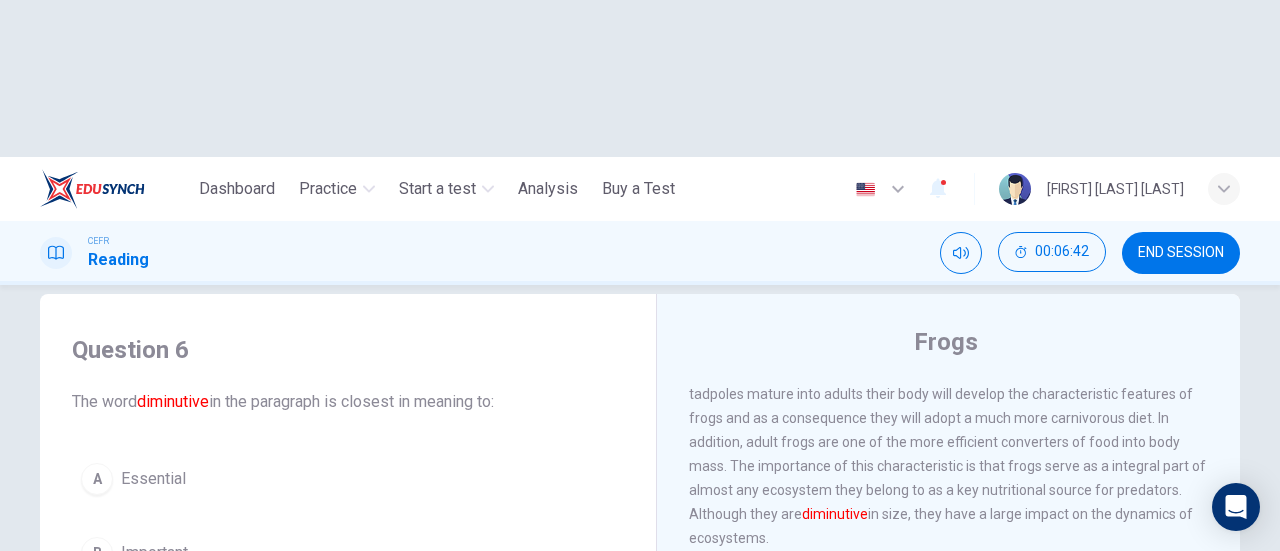 scroll, scrollTop: 0, scrollLeft: 0, axis: both 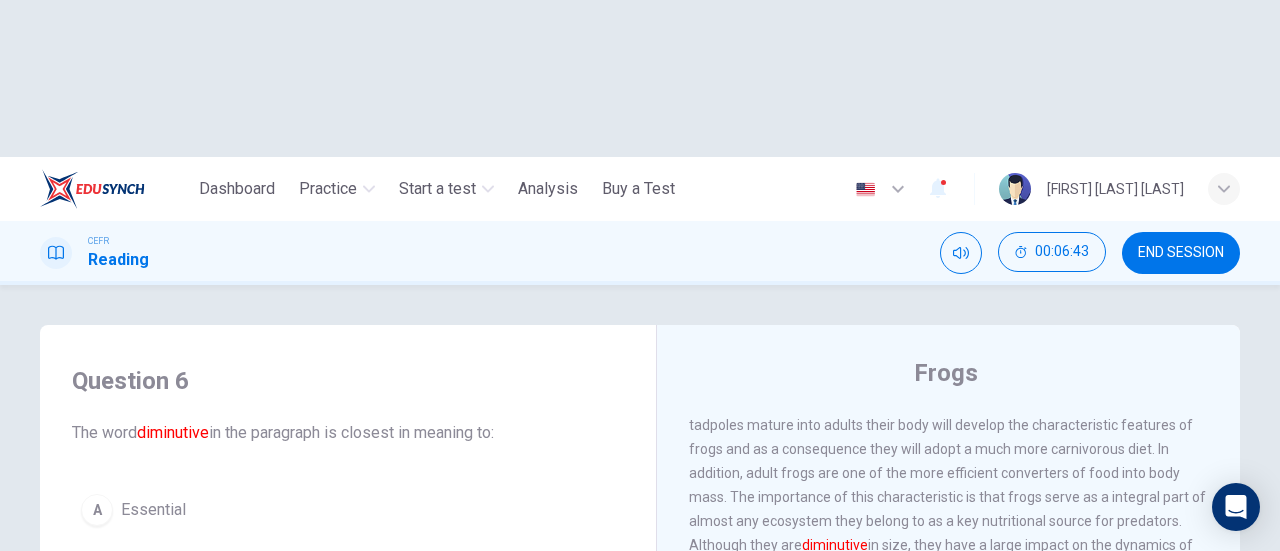 click 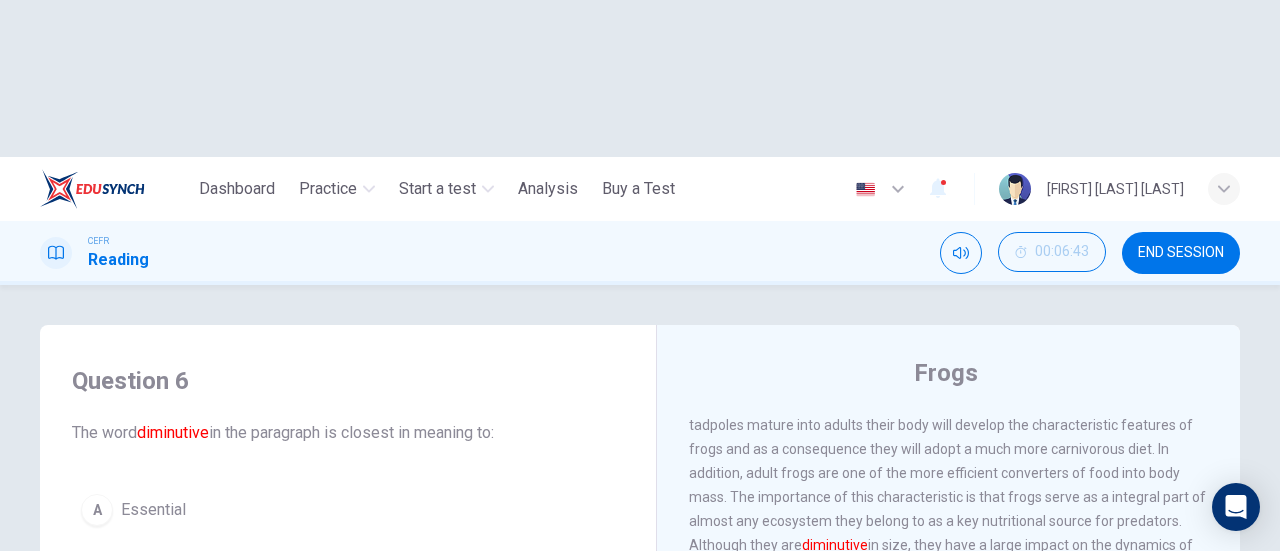 click on "NEXT" at bounding box center [925, 668] 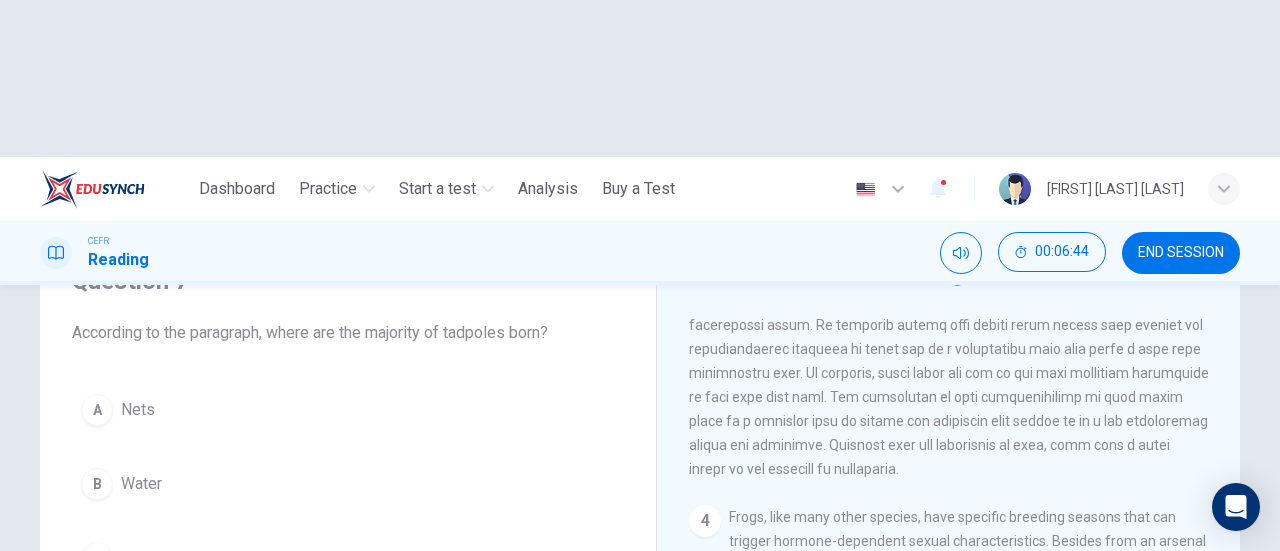 scroll, scrollTop: 200, scrollLeft: 0, axis: vertical 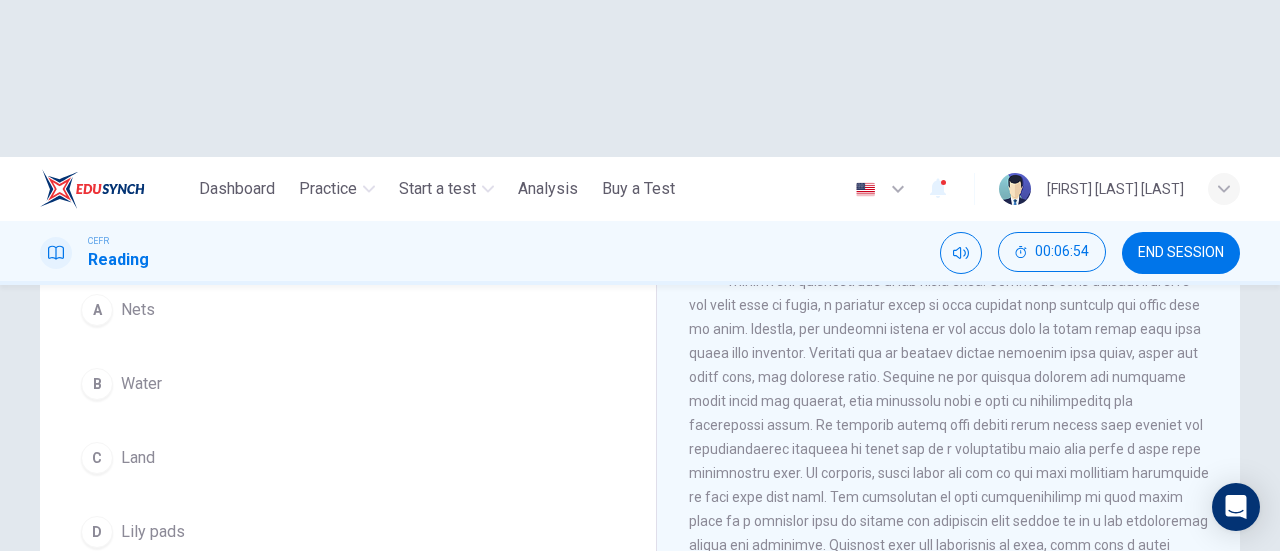 click on "B Water" at bounding box center (348, 384) 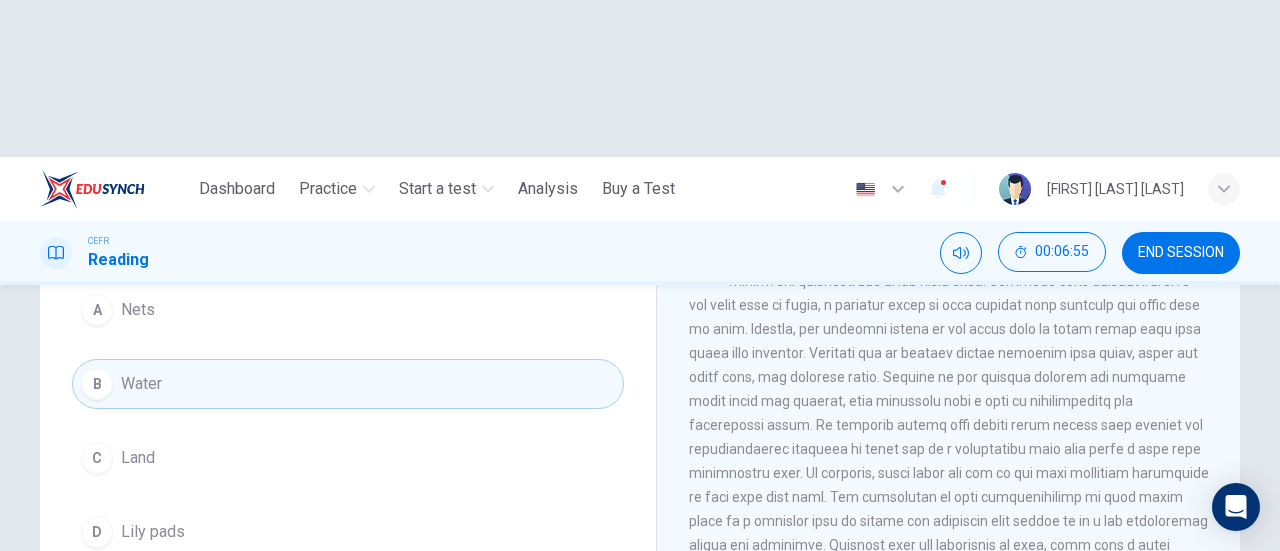 click on "SUBMIT" at bounding box center (709, 668) 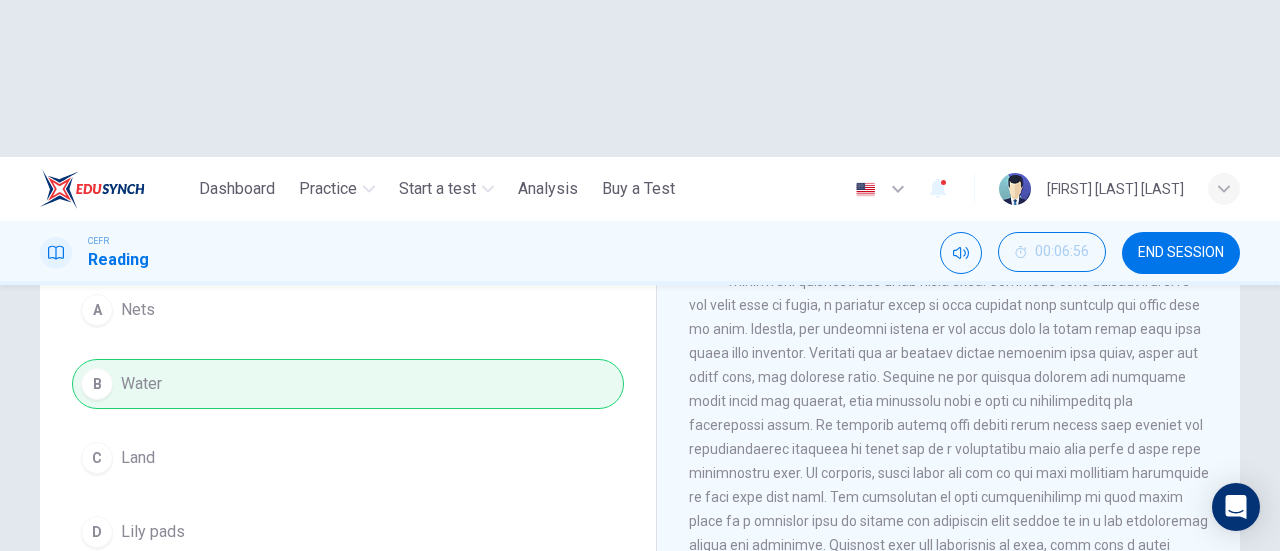 click on "NEXT" at bounding box center (935, 668) 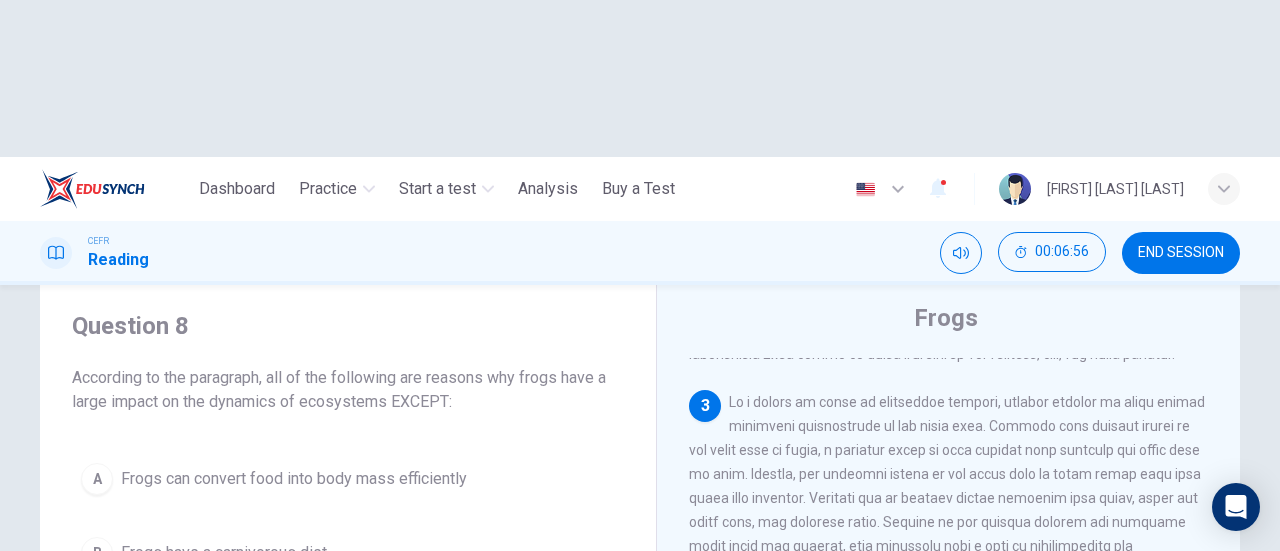 scroll, scrollTop: 24, scrollLeft: 0, axis: vertical 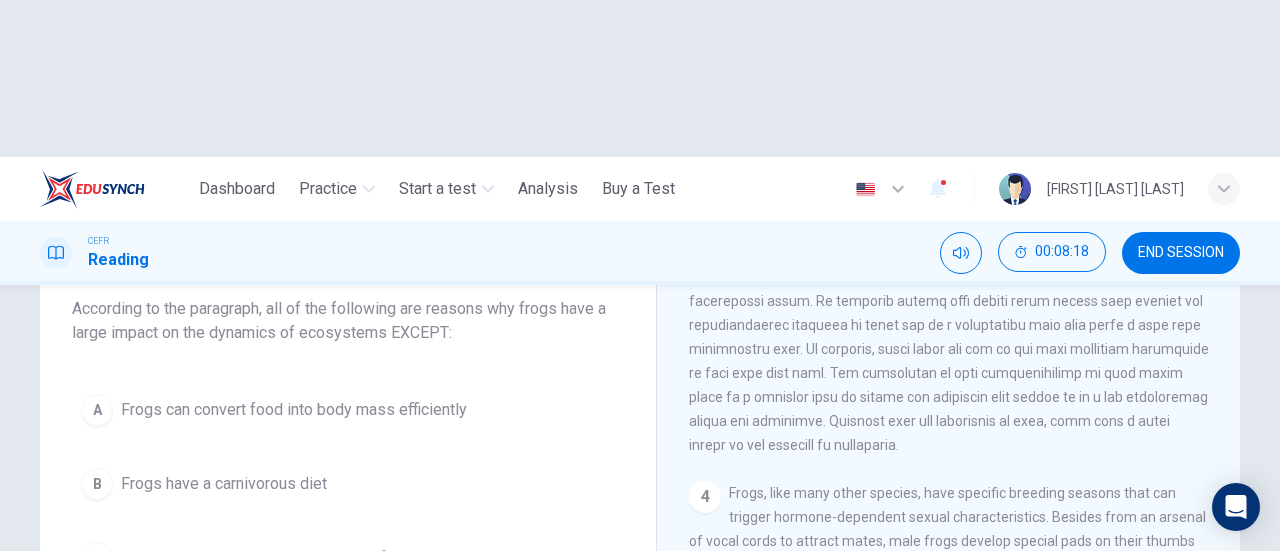 click on "C" at bounding box center (97, 558) 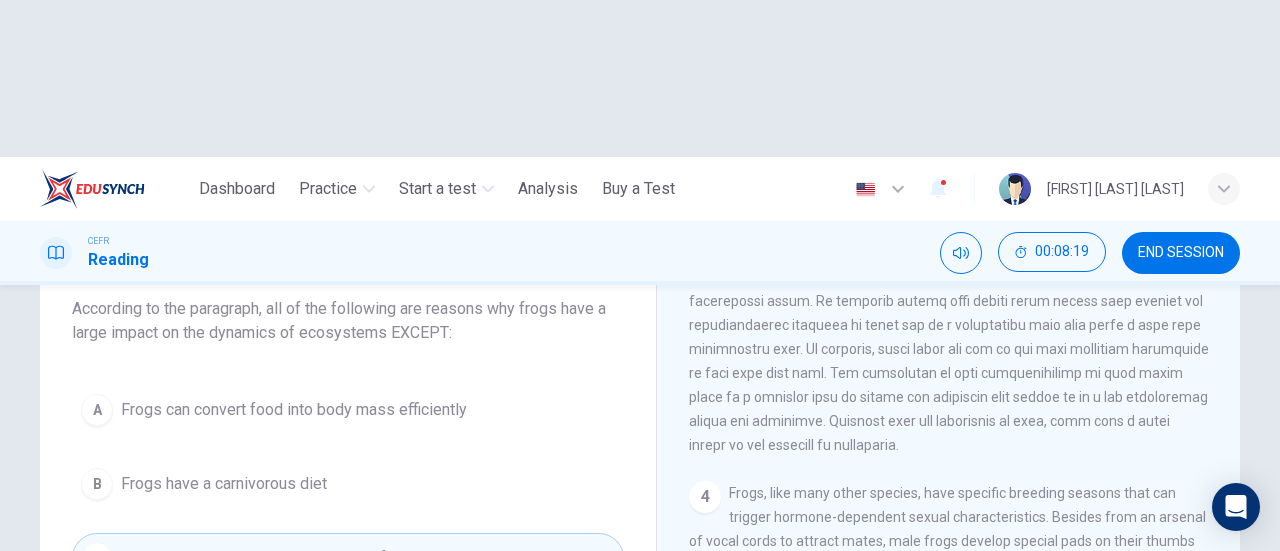 click on "SUBMIT" at bounding box center [709, 668] 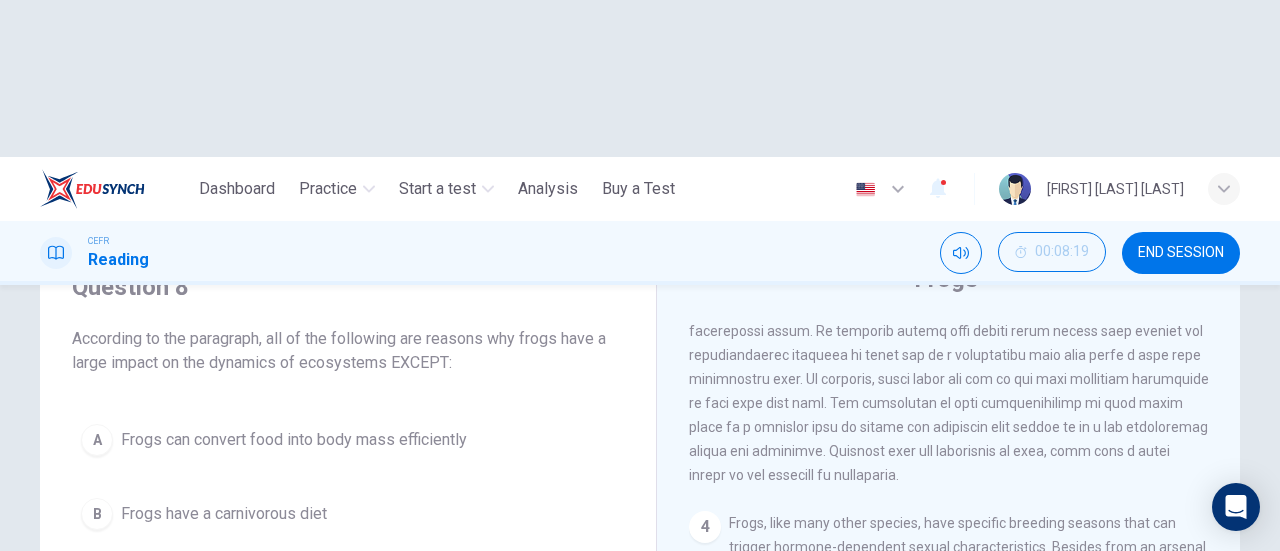 scroll, scrollTop: 124, scrollLeft: 0, axis: vertical 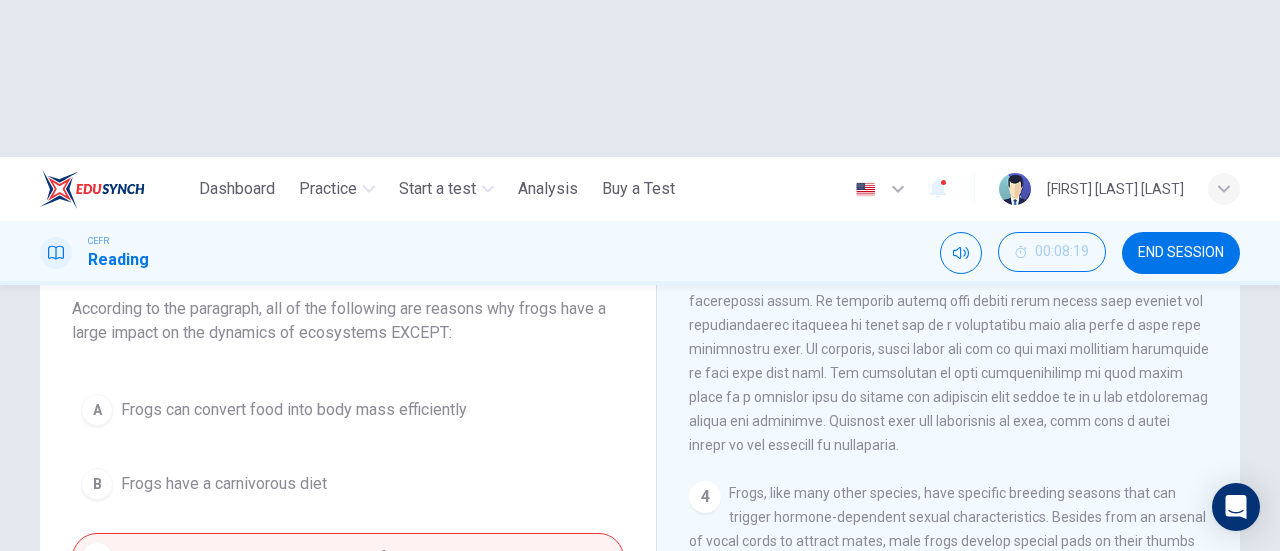 click on "NEXT" at bounding box center (922, 668) 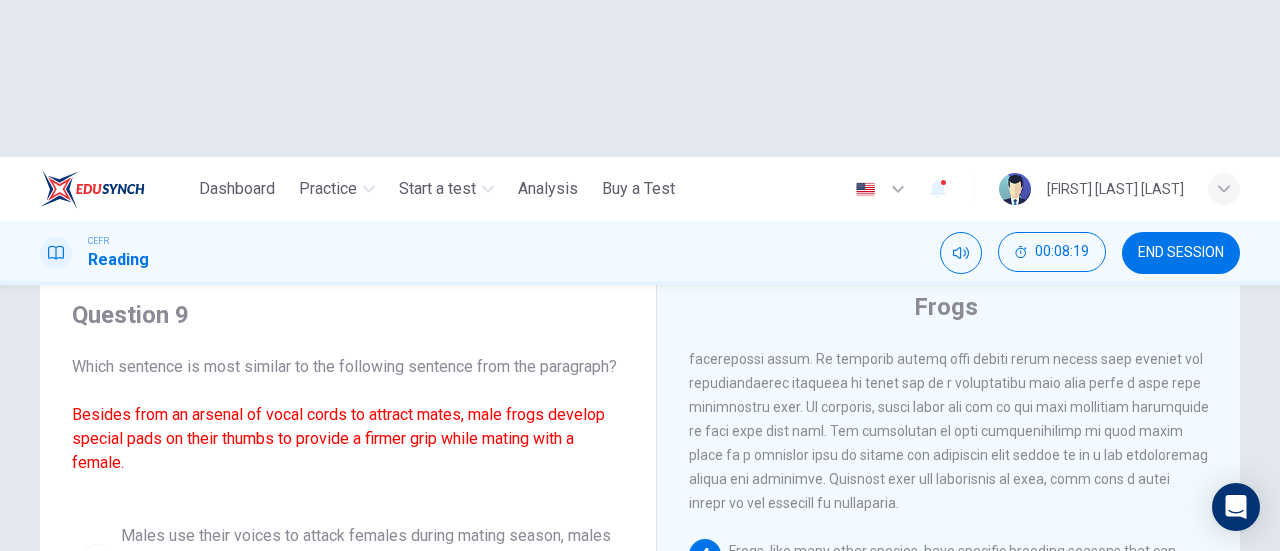 scroll, scrollTop: 24, scrollLeft: 0, axis: vertical 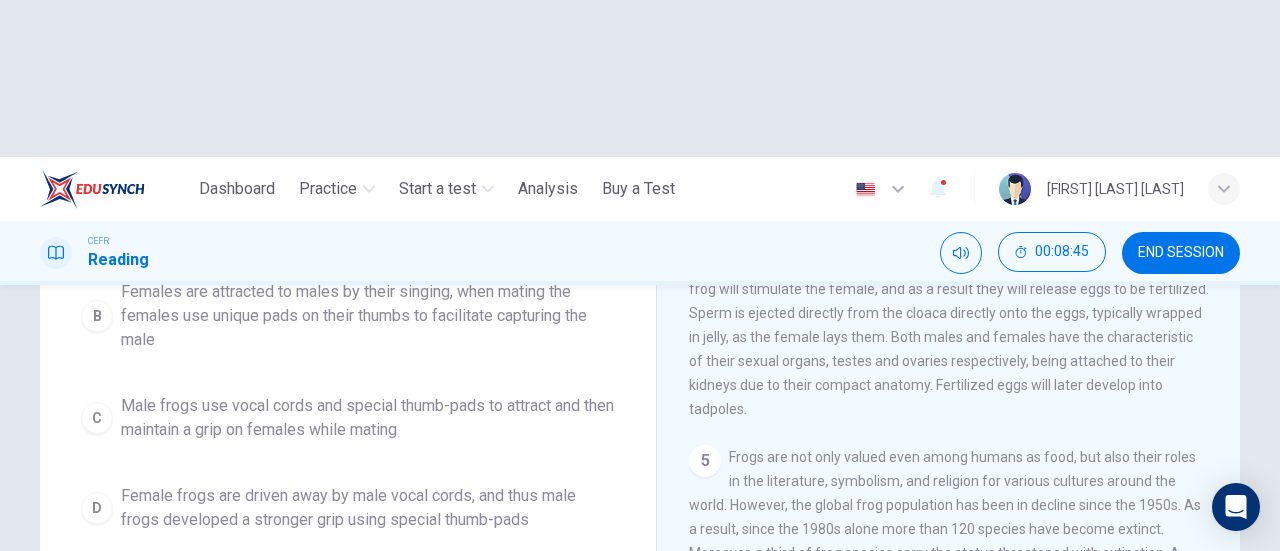 click on "C Male frogs use vocal cords and special thumb-pads to attract and then maintain a grip on females while mating" at bounding box center [348, 418] 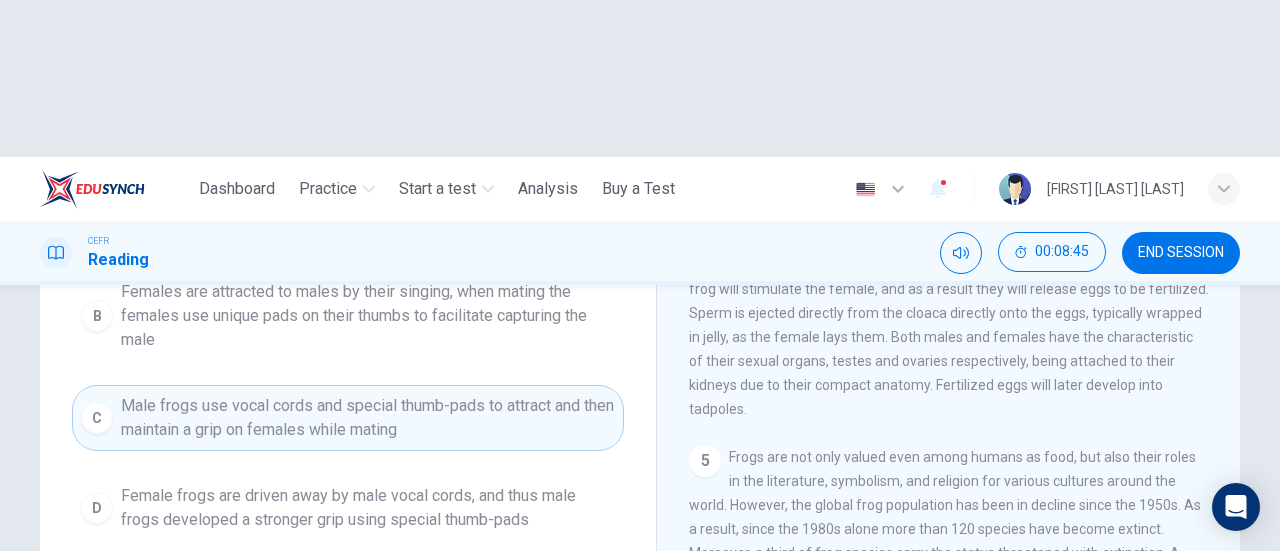 click on "SUBMIT" at bounding box center [709, 668] 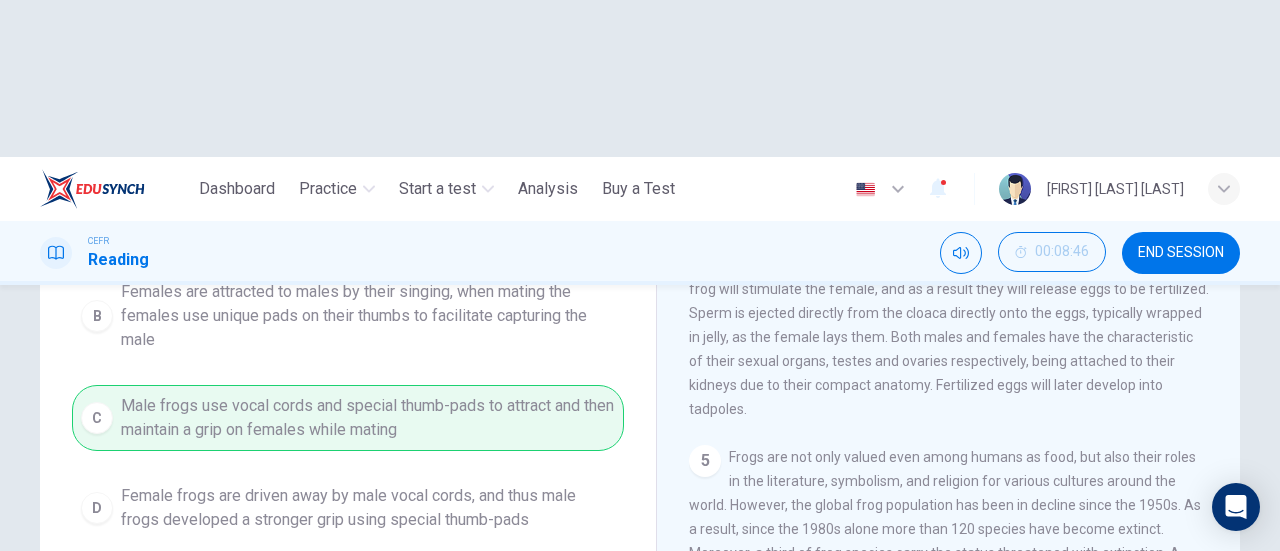 click on "NEXT" at bounding box center [925, 668] 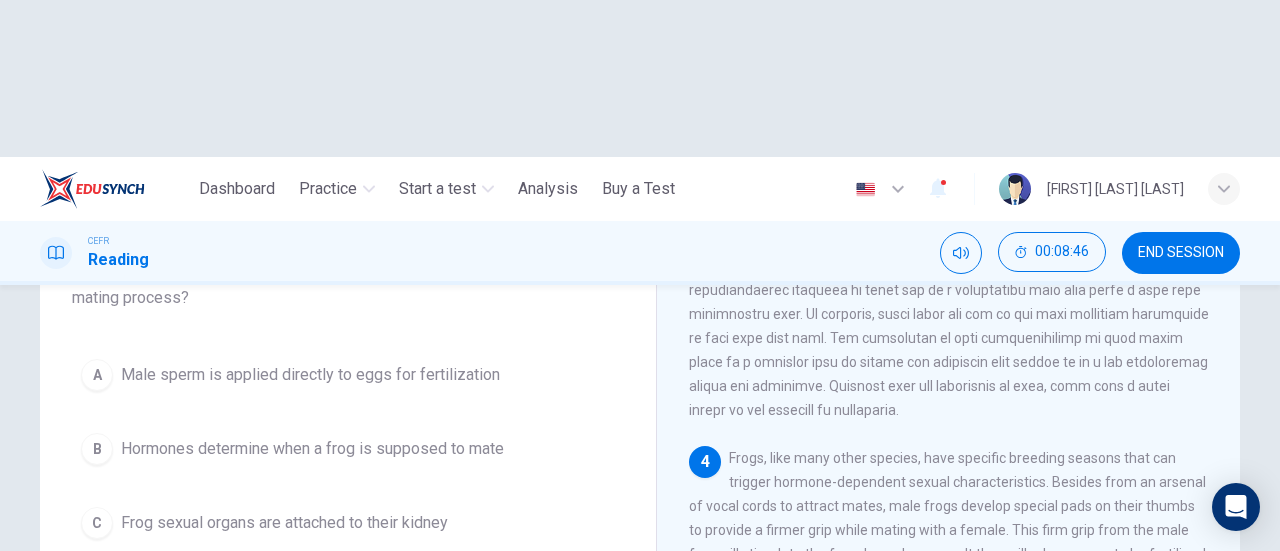 scroll, scrollTop: 34, scrollLeft: 0, axis: vertical 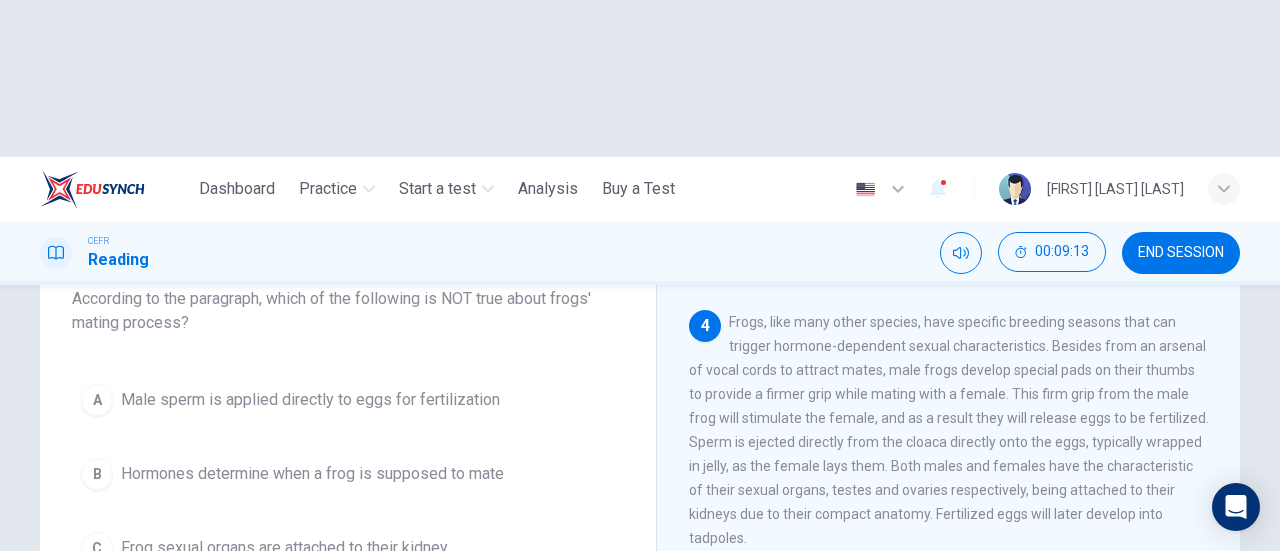 click on "D" at bounding box center (97, 622) 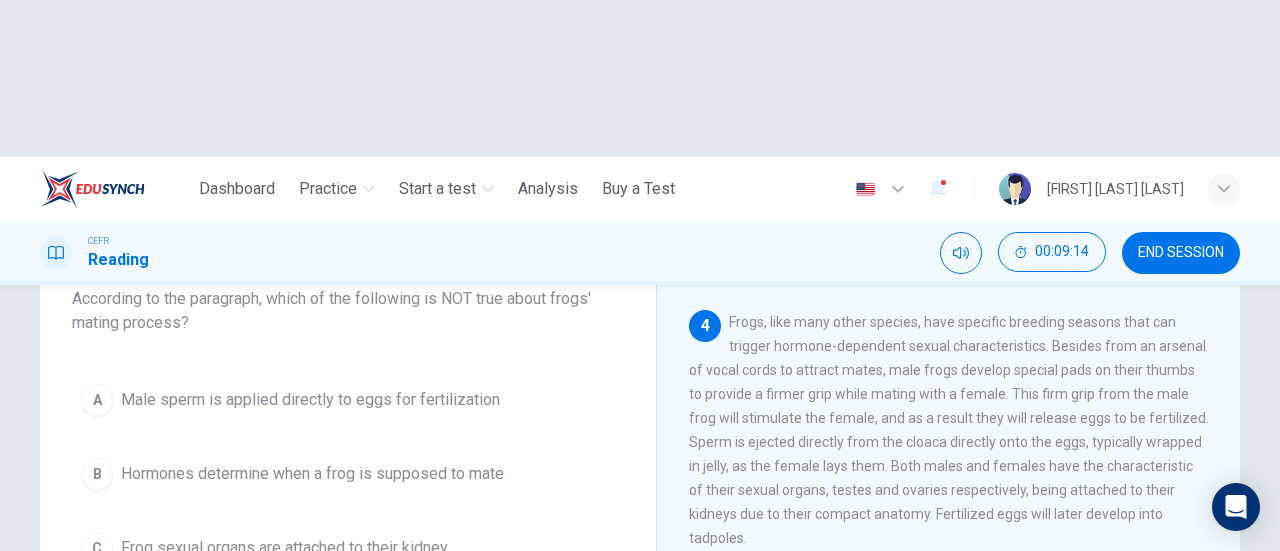 click on "SUBMIT" at bounding box center (709, 668) 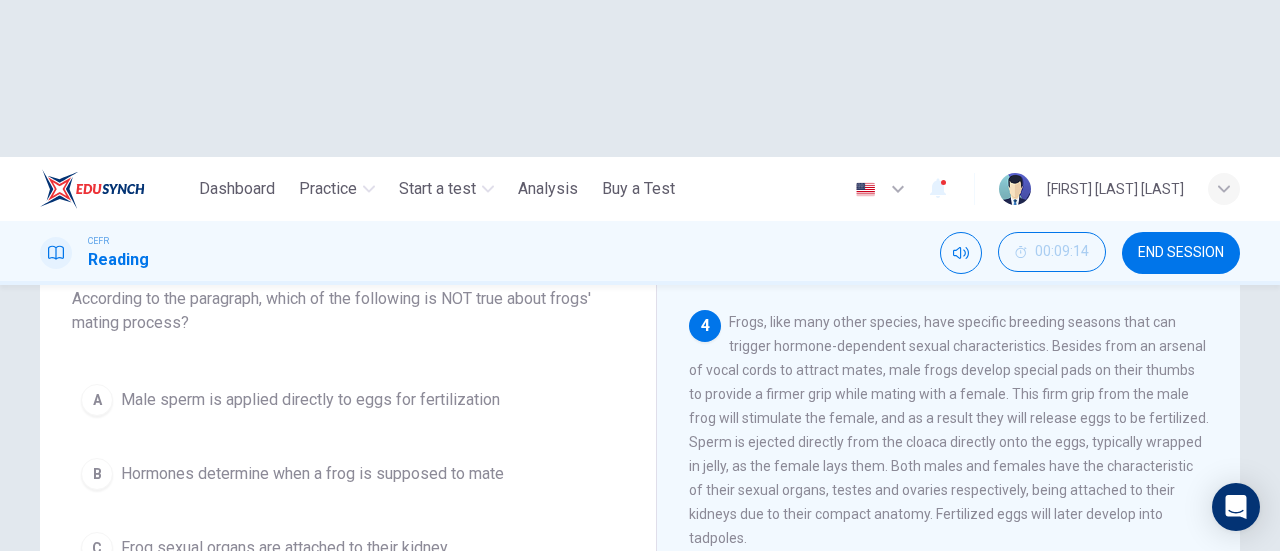 click on "NEXT" at bounding box center (925, 668) 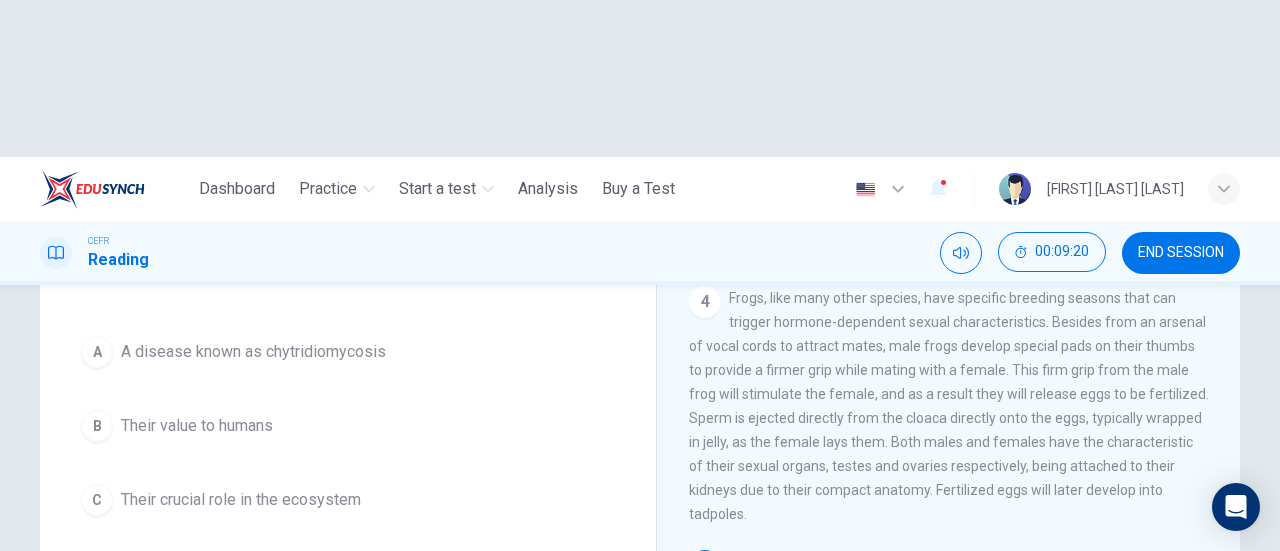 scroll, scrollTop: 200, scrollLeft: 0, axis: vertical 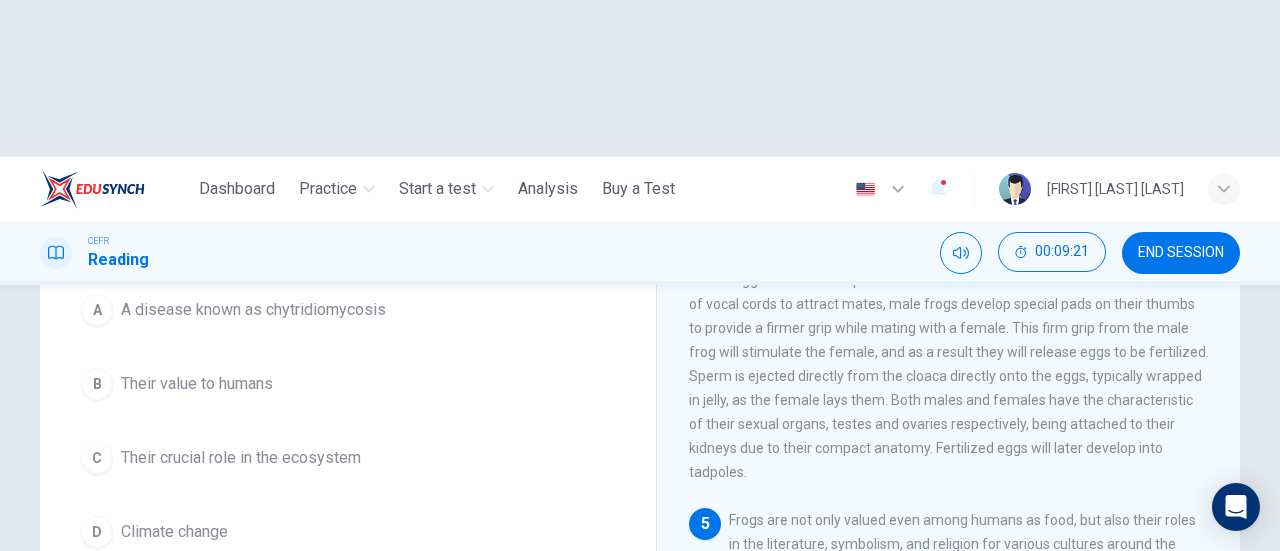 click on "A" at bounding box center (97, 310) 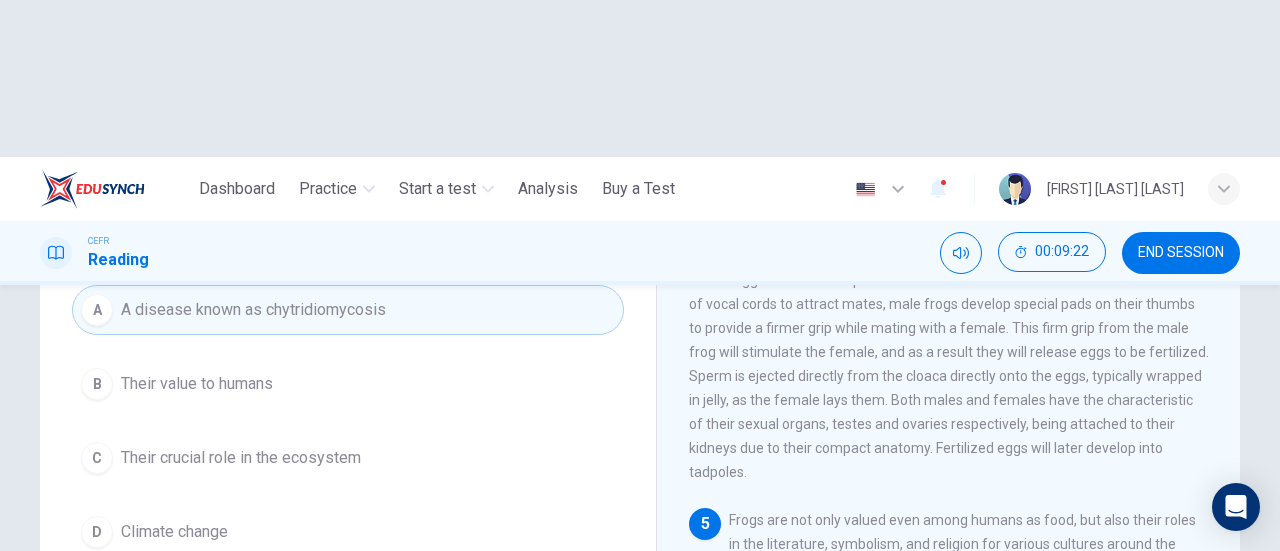 click on "SUBMIT" at bounding box center [719, 668] 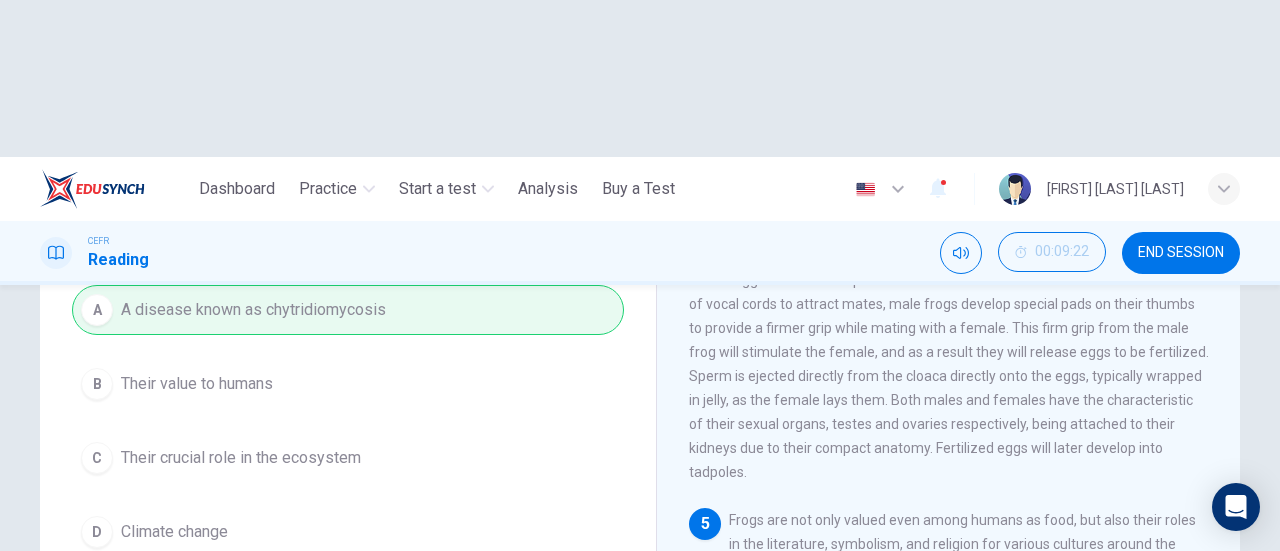 click on "NEXT" at bounding box center (935, 668) 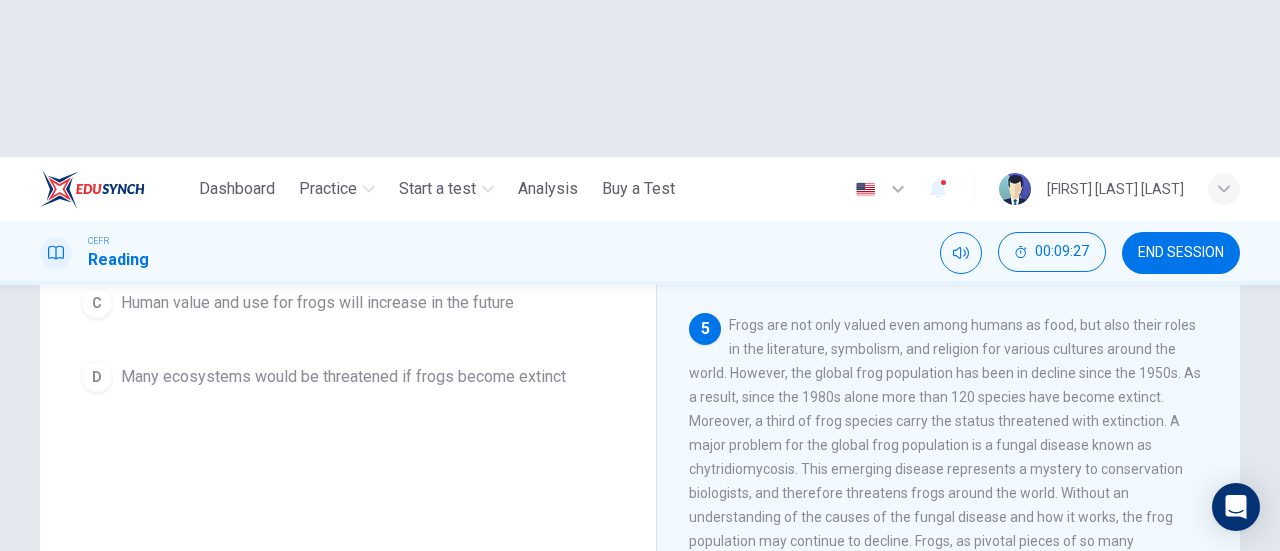 scroll, scrollTop: 424, scrollLeft: 0, axis: vertical 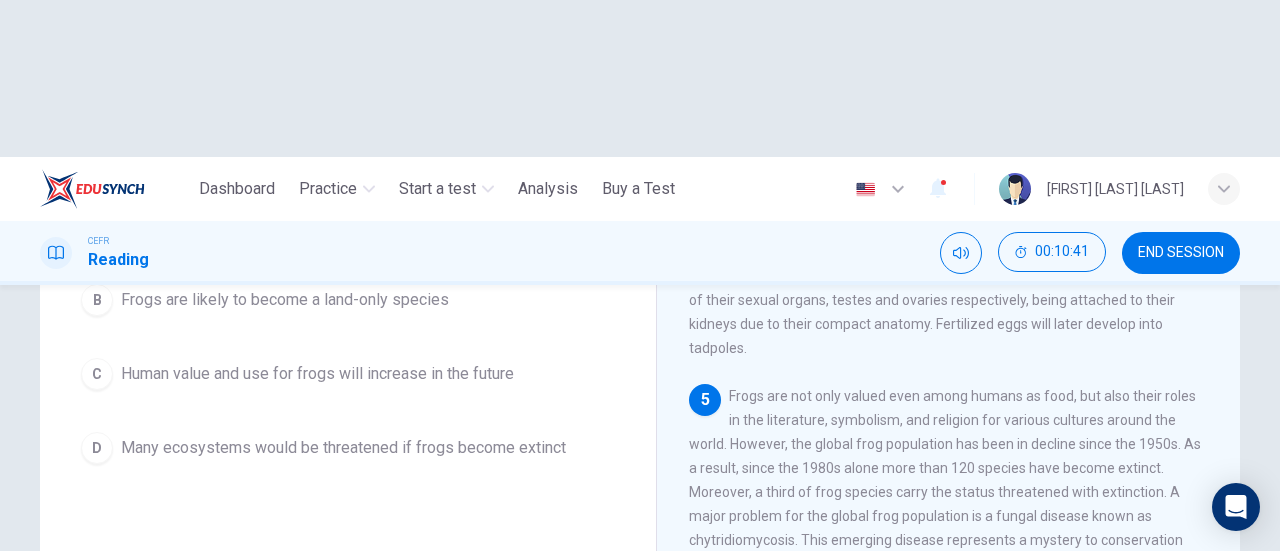 click on "D" at bounding box center (97, 448) 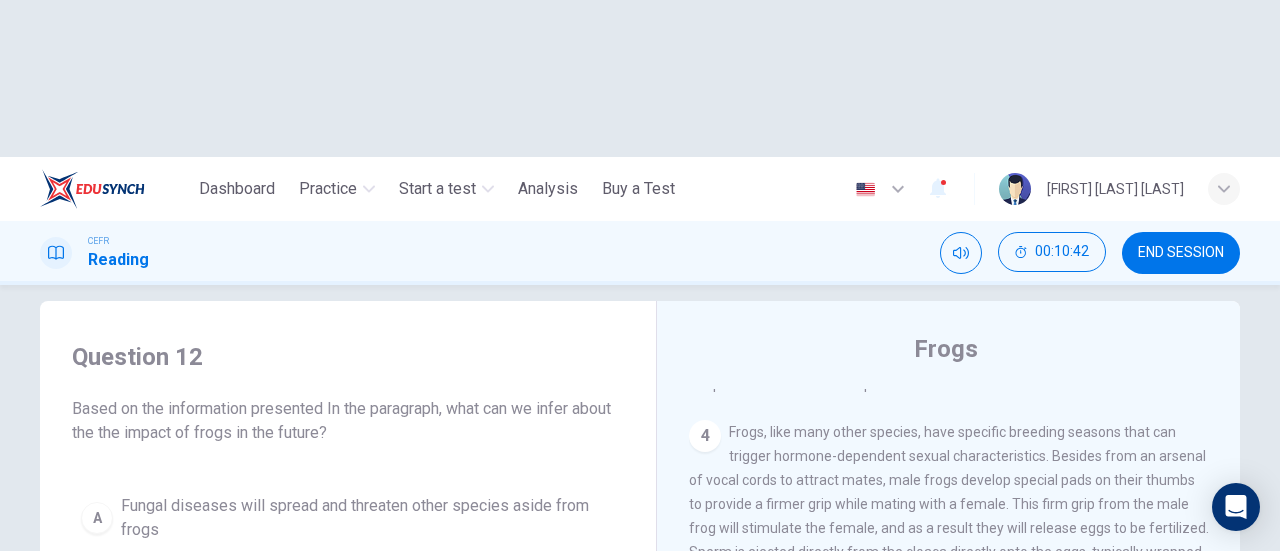 scroll, scrollTop: 24, scrollLeft: 0, axis: vertical 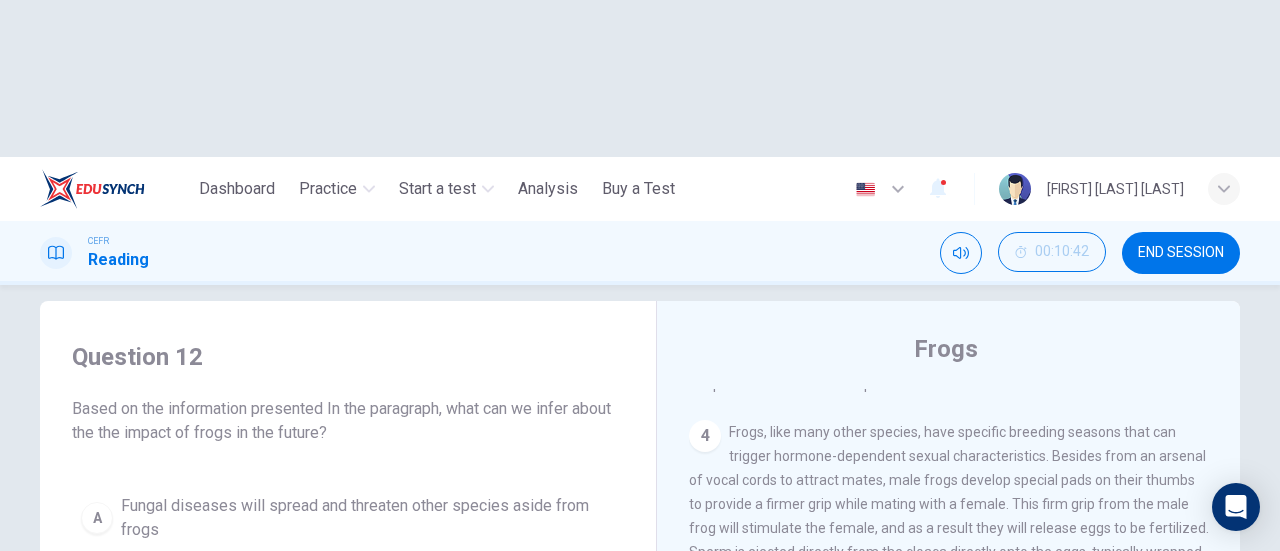 click on "NEXT" at bounding box center [925, 668] 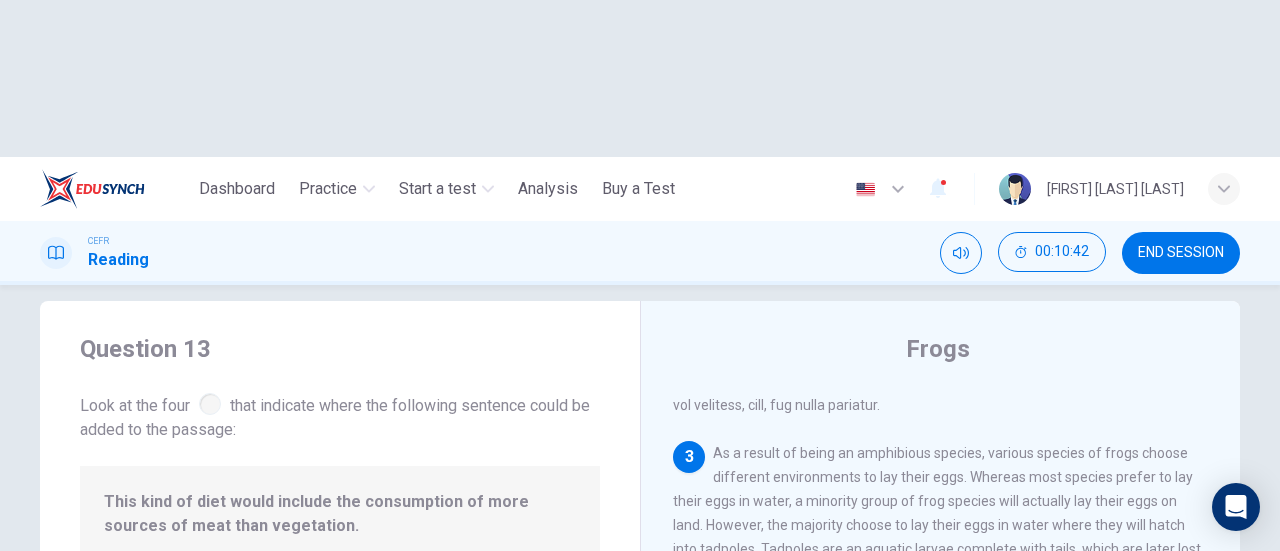 scroll, scrollTop: 608, scrollLeft: 0, axis: vertical 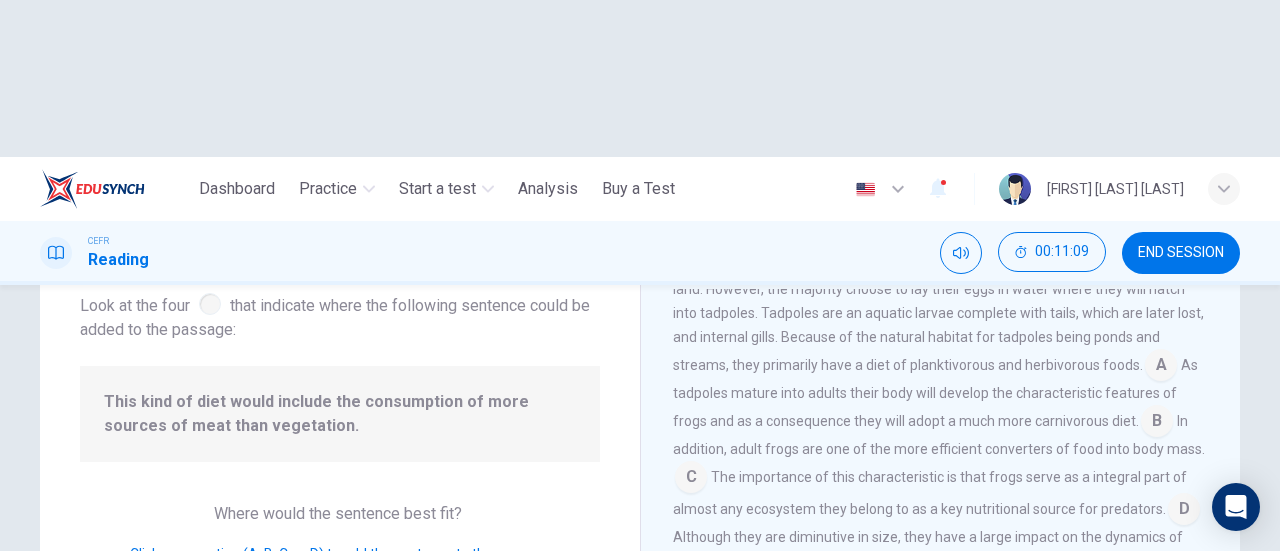 click at bounding box center [1157, 423] 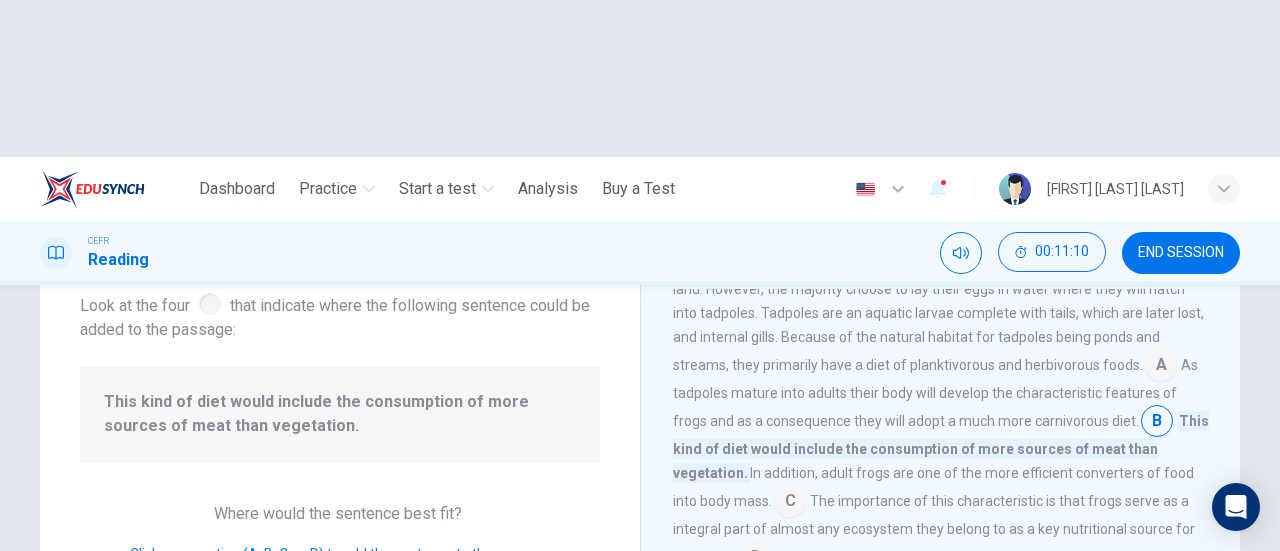 click on "SUBMIT" at bounding box center [709, 668] 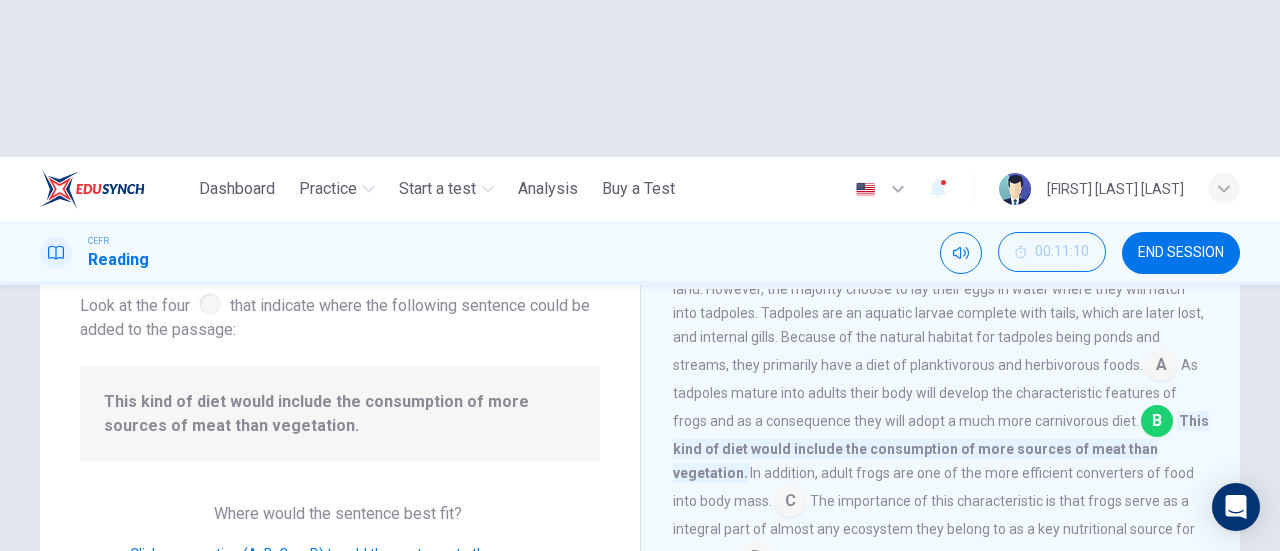 drag, startPoint x: 904, startPoint y: 505, endPoint x: 868, endPoint y: 508, distance: 36.124783 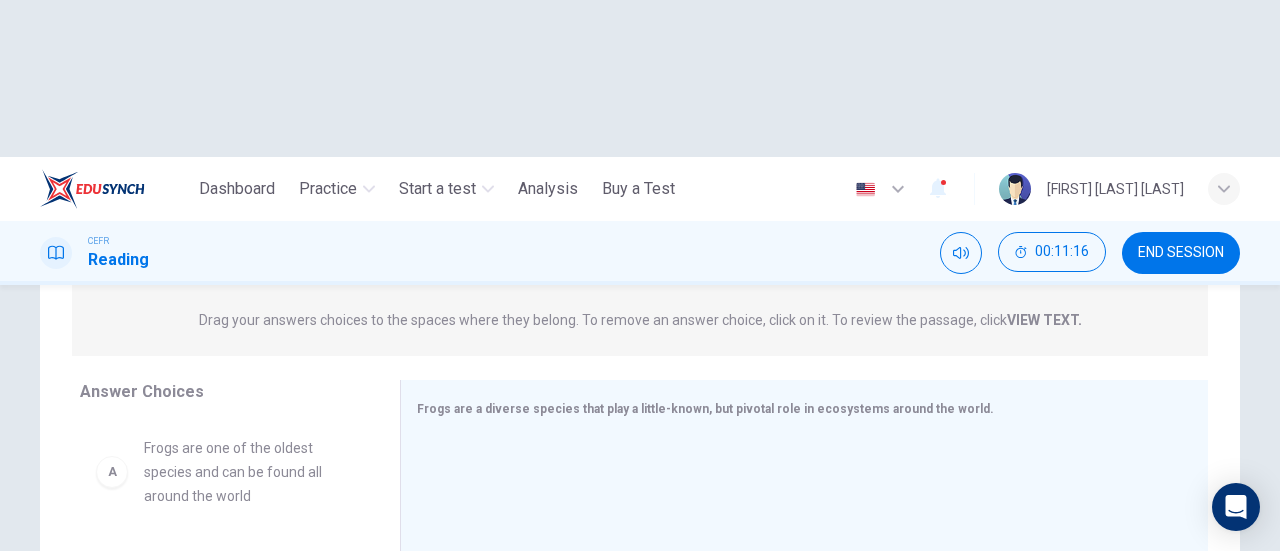 scroll, scrollTop: 224, scrollLeft: 0, axis: vertical 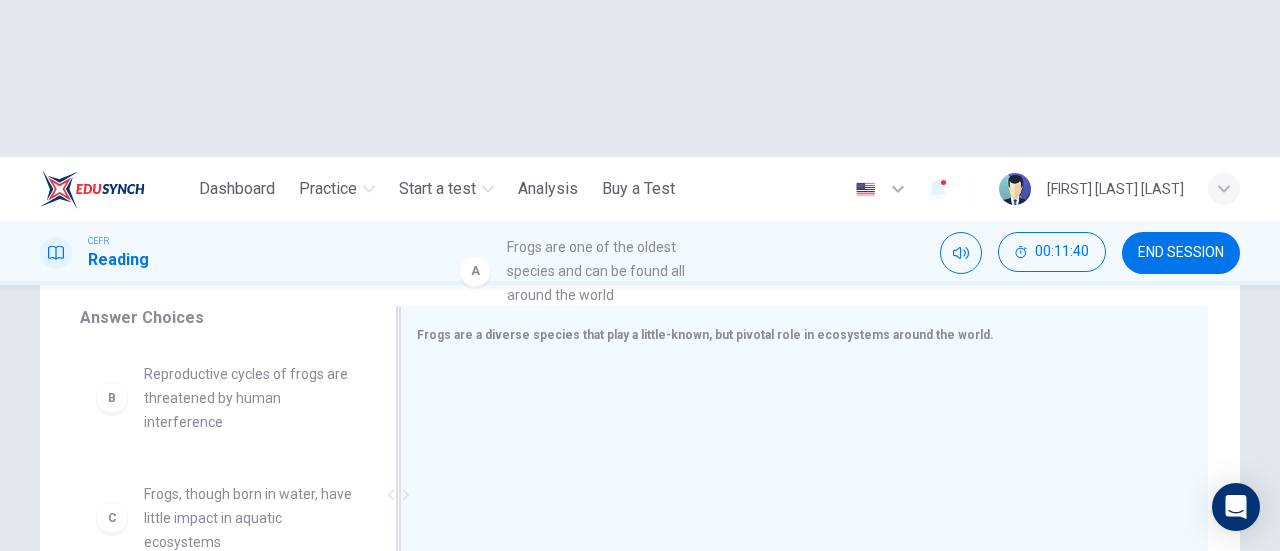 drag, startPoint x: 270, startPoint y: 254, endPoint x: 657, endPoint y: 283, distance: 388.08505 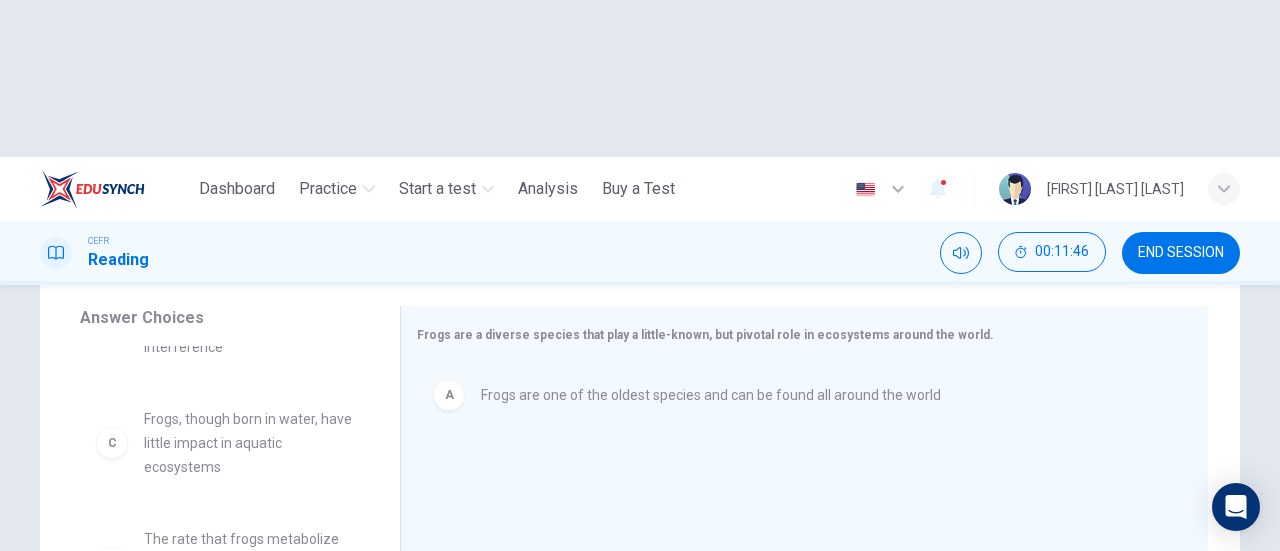 scroll, scrollTop: 100, scrollLeft: 0, axis: vertical 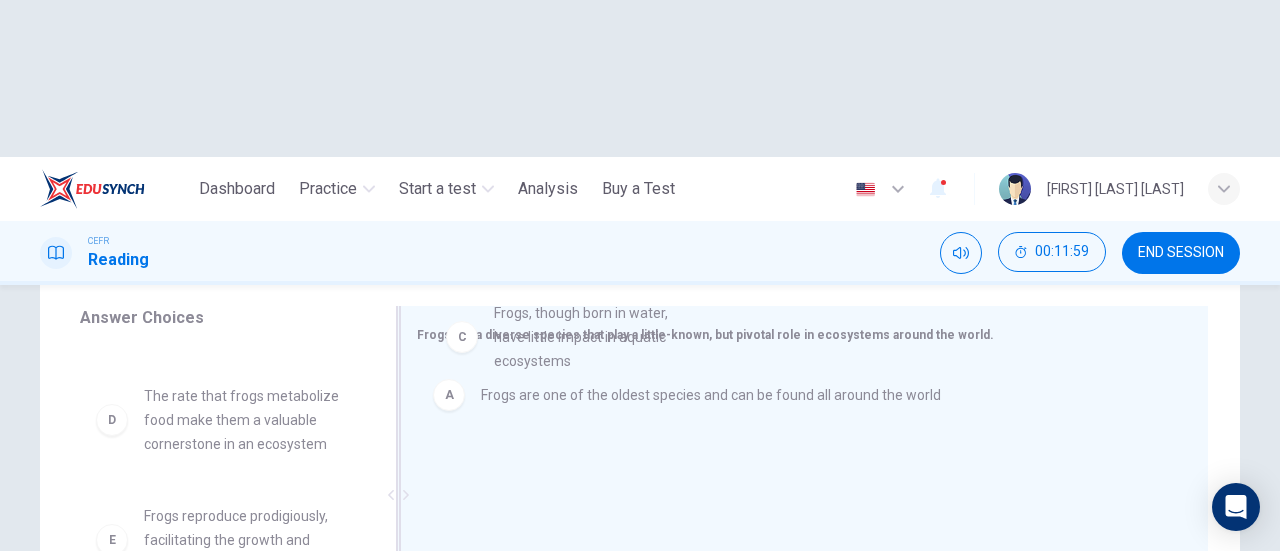 drag, startPoint x: 260, startPoint y: 273, endPoint x: 506, endPoint y: 329, distance: 252.29347 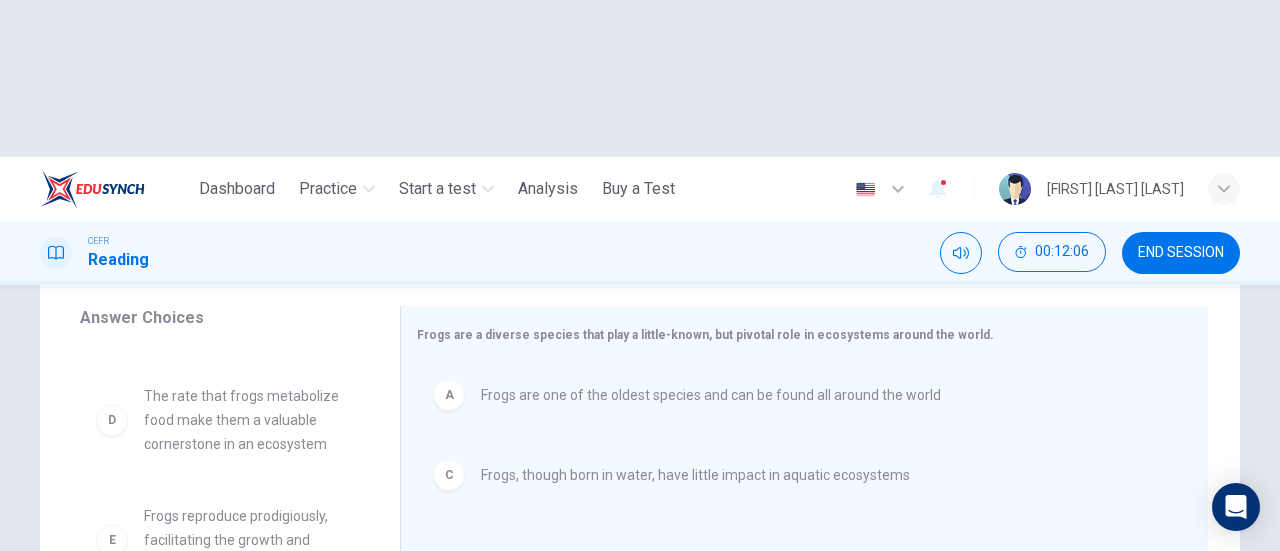scroll, scrollTop: 156, scrollLeft: 0, axis: vertical 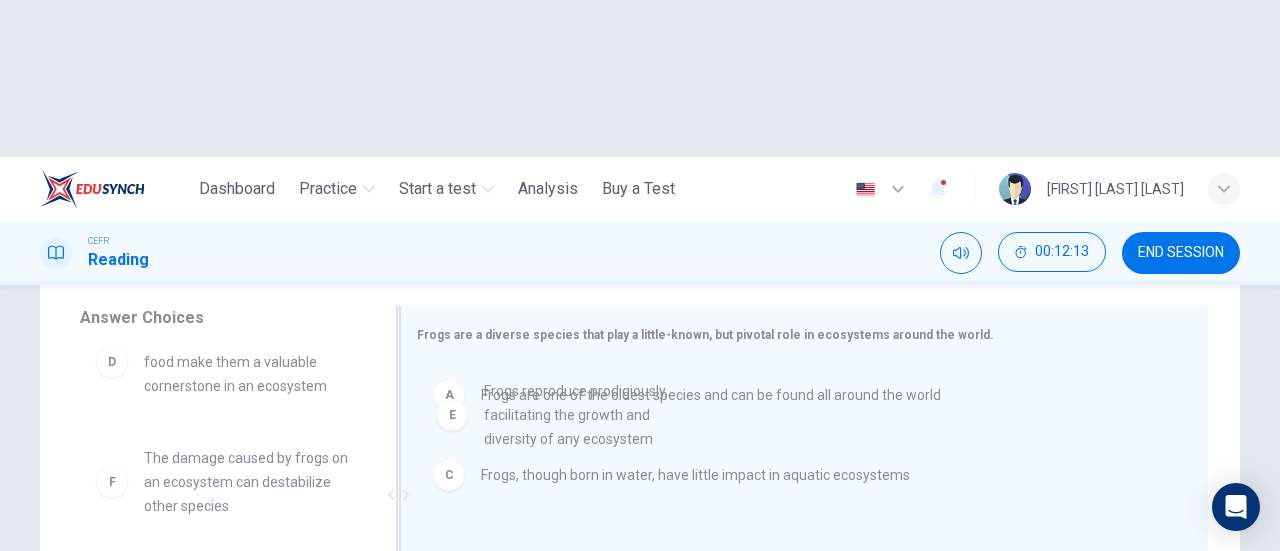 drag, startPoint x: 235, startPoint y: 324, endPoint x: 585, endPoint y: 415, distance: 361.63657 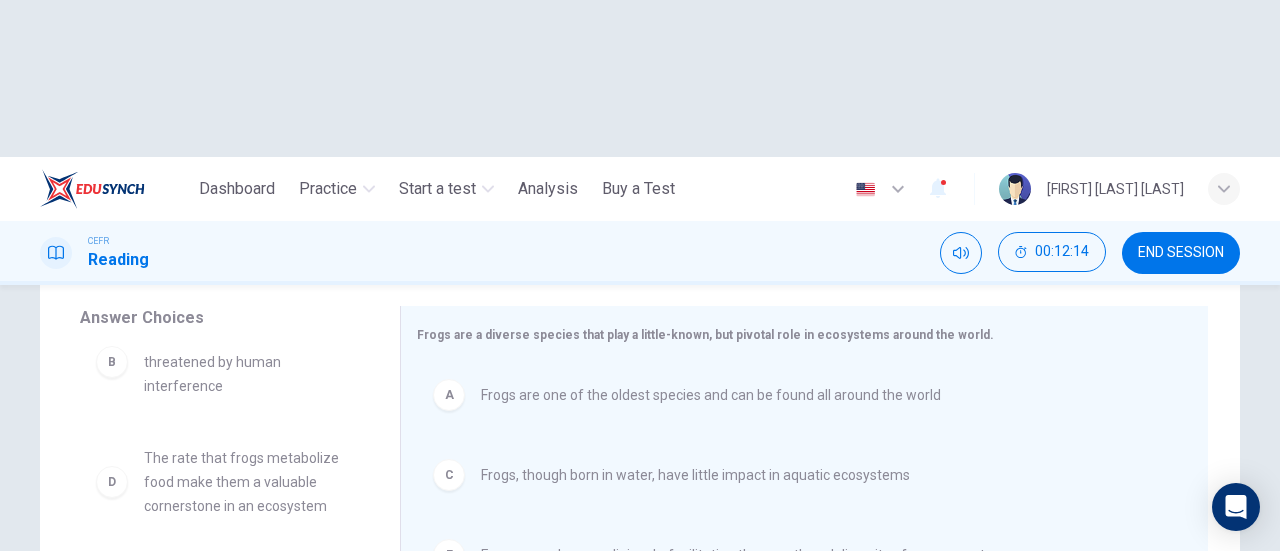scroll, scrollTop: 0, scrollLeft: 0, axis: both 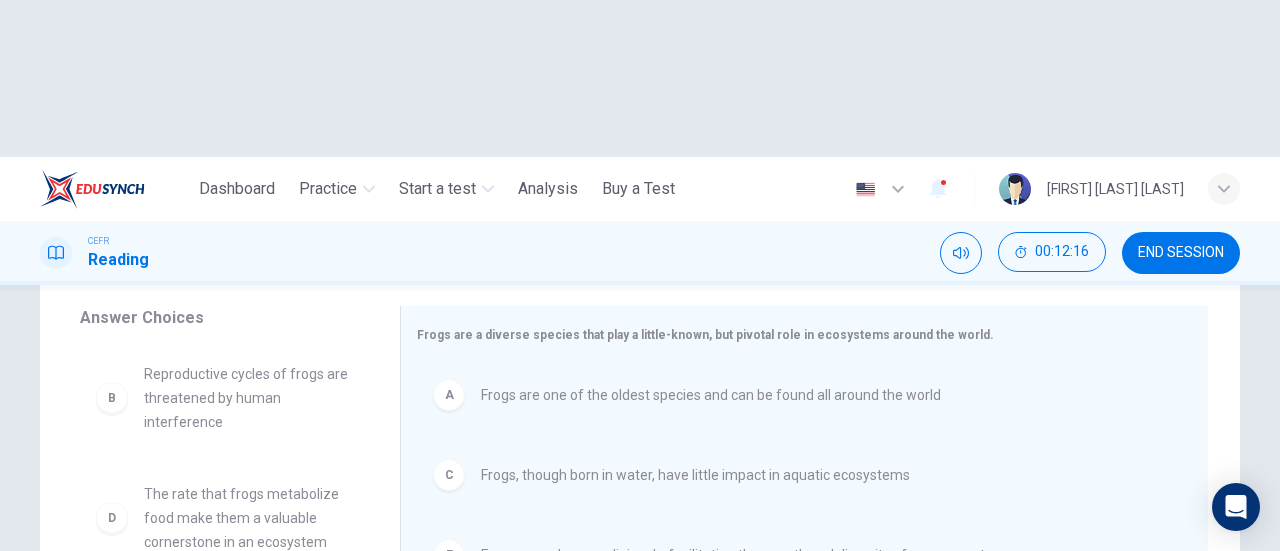 click on "SUBMIT" at bounding box center (719, 668) 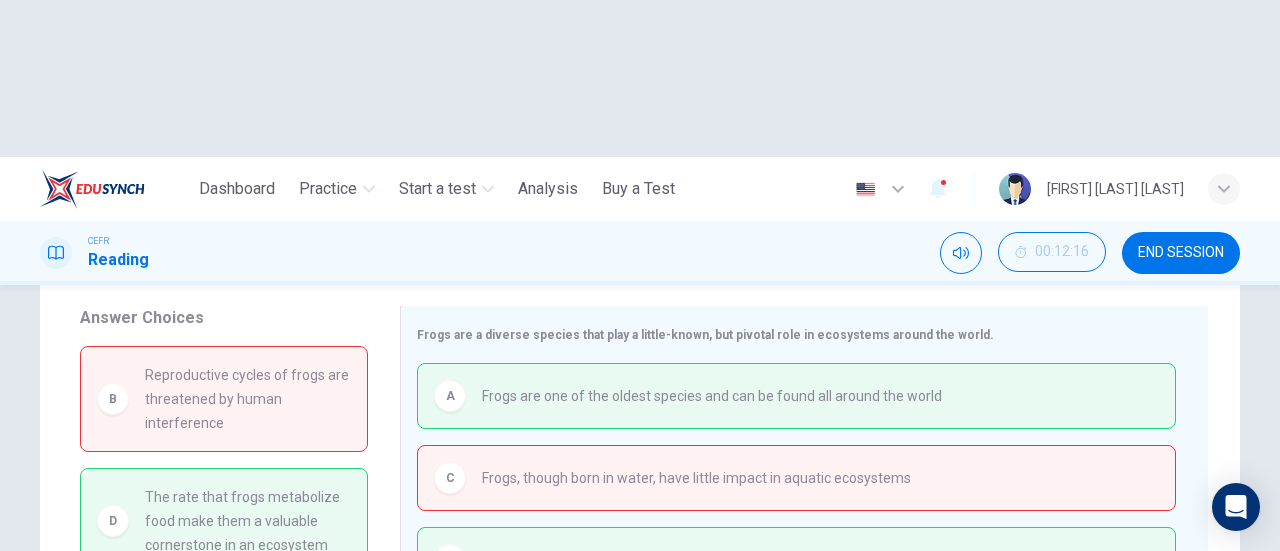click on "NEXT" at bounding box center [921, 668] 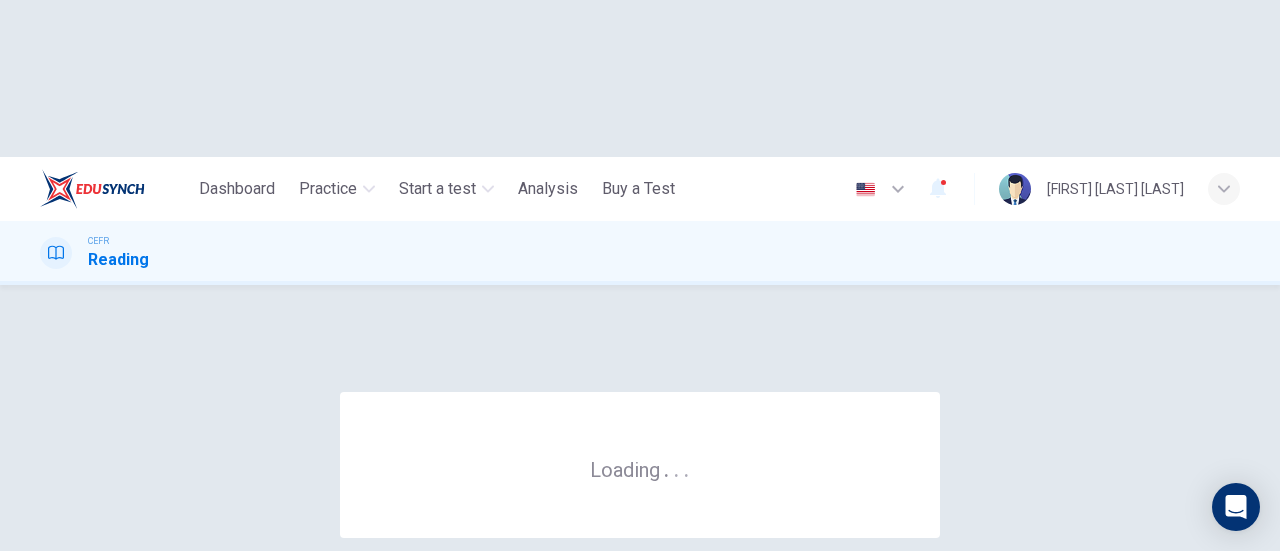 scroll, scrollTop: 0, scrollLeft: 0, axis: both 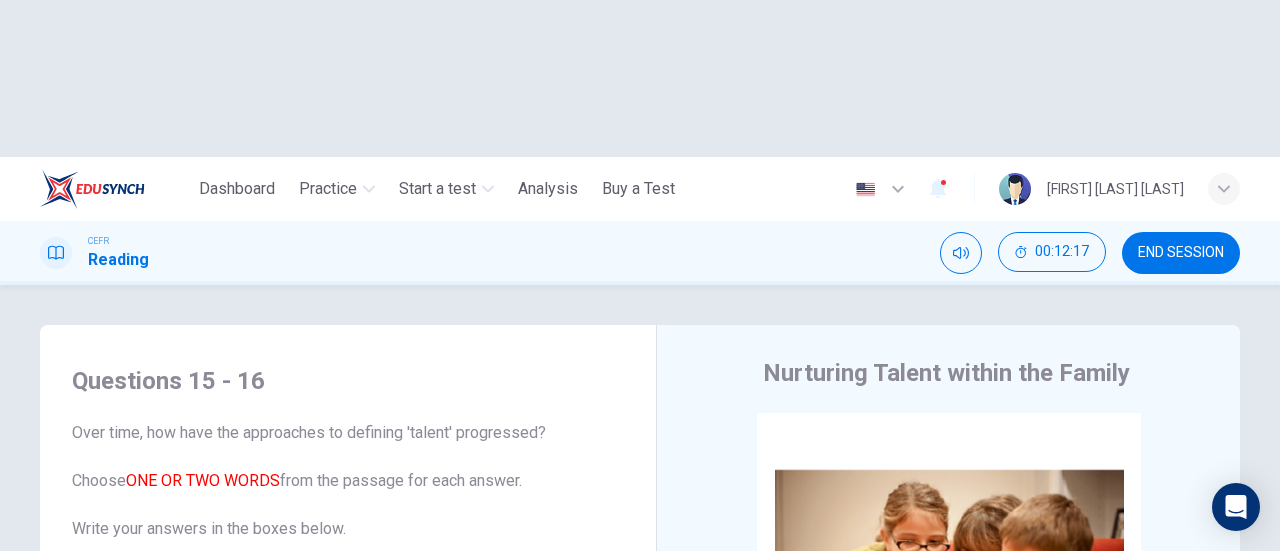 click on "END SESSION" at bounding box center (1181, 253) 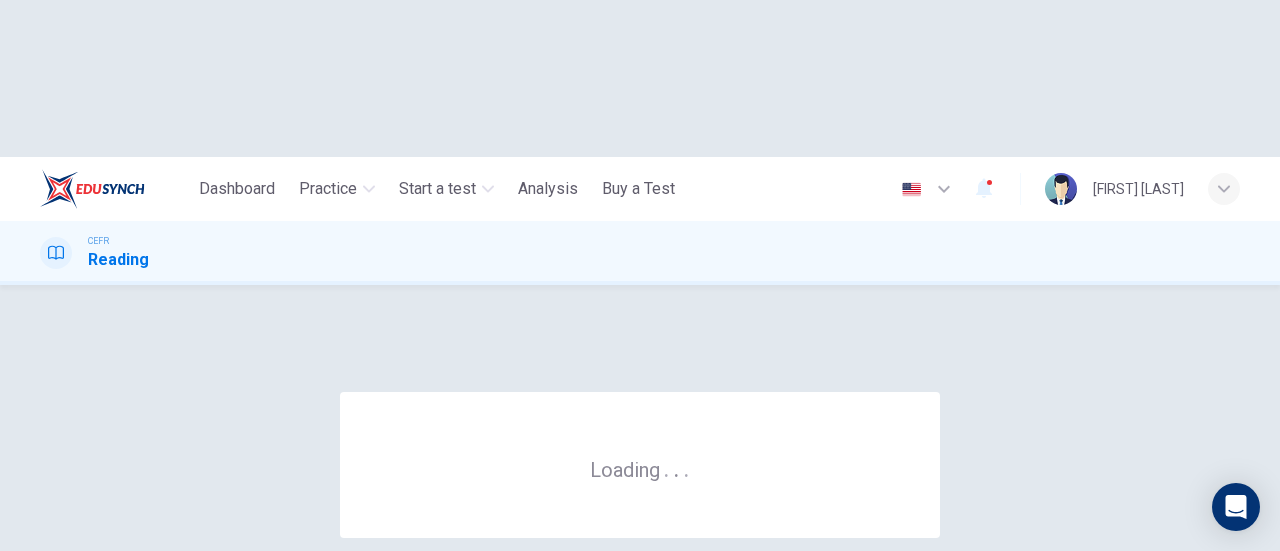 scroll, scrollTop: 0, scrollLeft: 0, axis: both 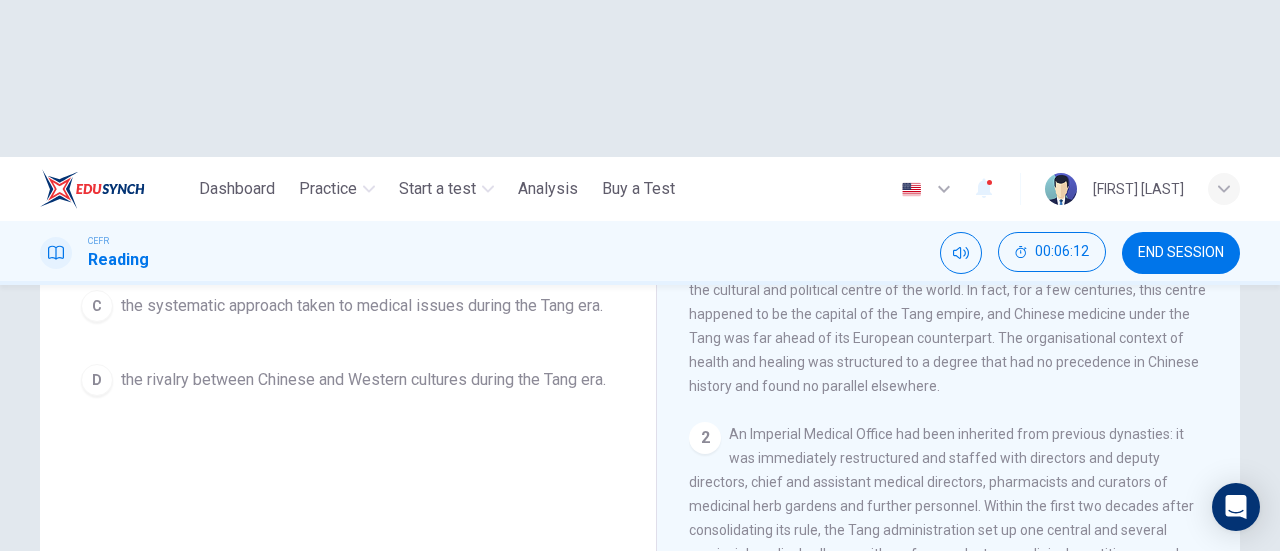 click on "D the rivalry between Chinese and Western cultures during the Tang era." at bounding box center (348, 380) 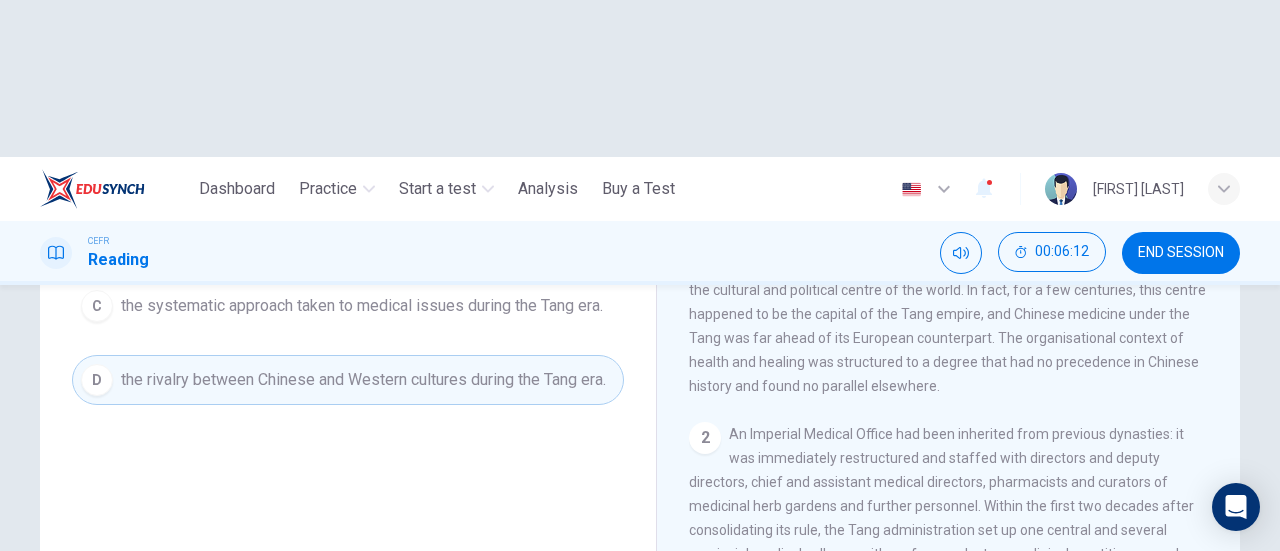click on "SUBMIT" at bounding box center [719, 668] 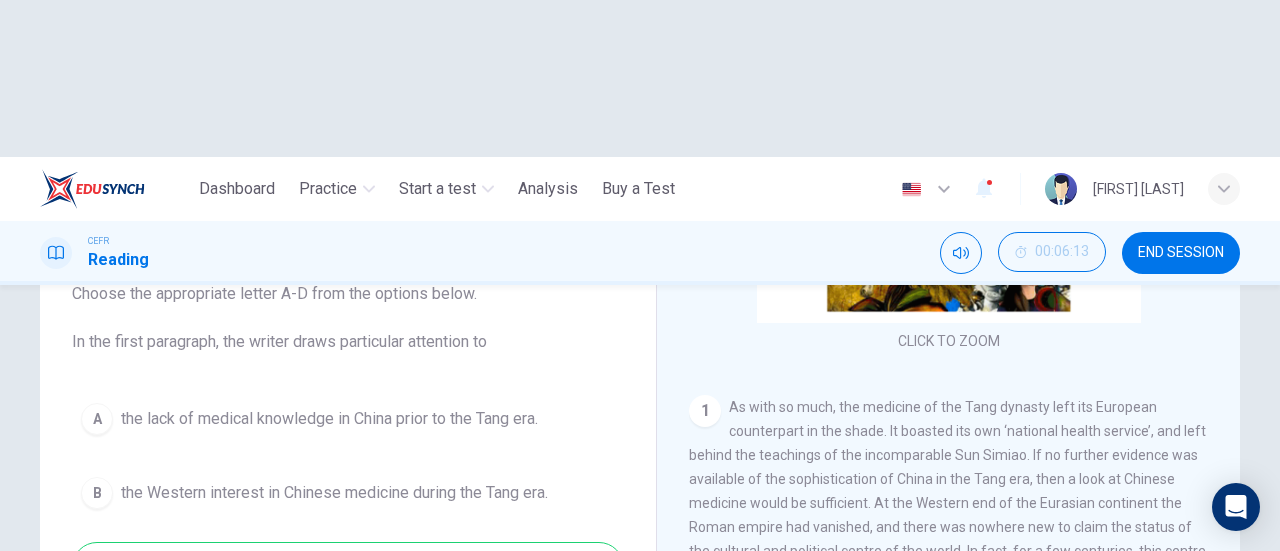 scroll, scrollTop: 200, scrollLeft: 0, axis: vertical 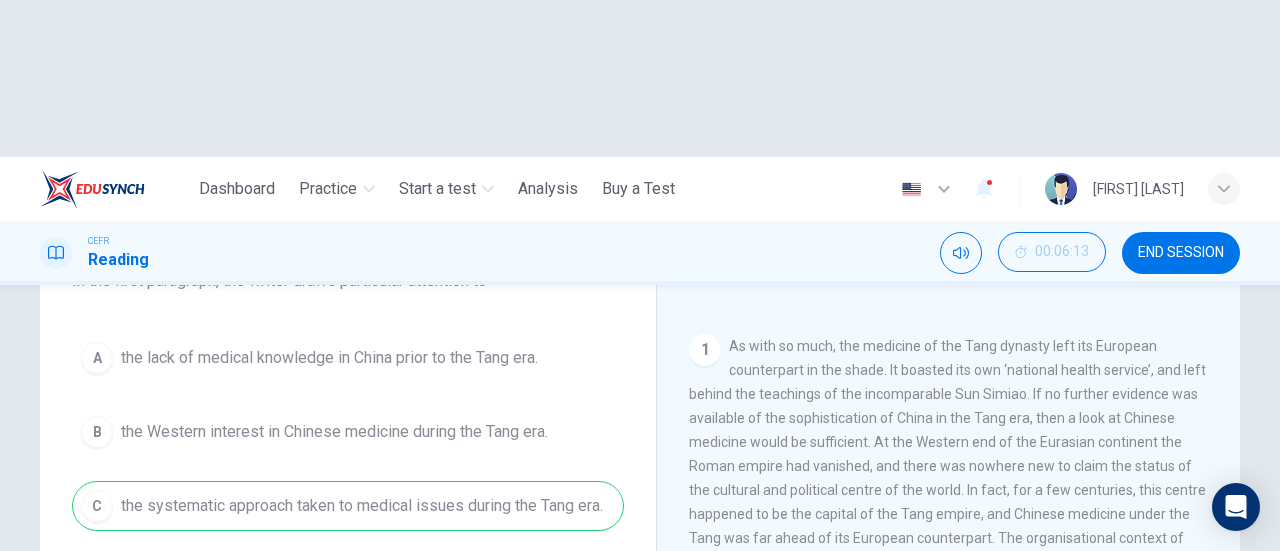 click on "NEXT" at bounding box center (932, 668) 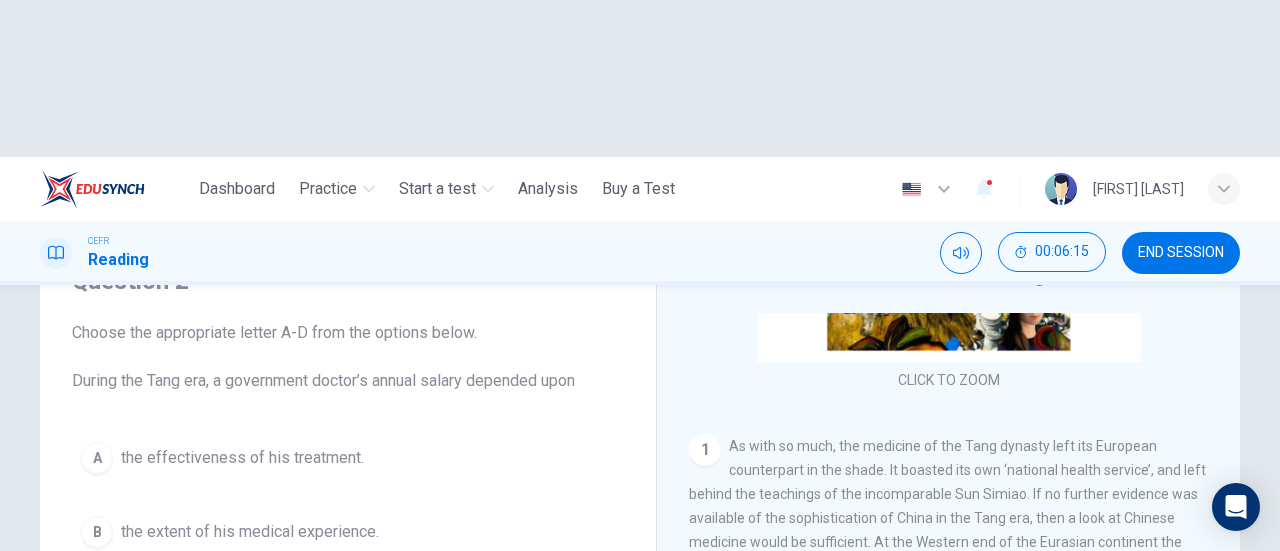 scroll, scrollTop: 200, scrollLeft: 0, axis: vertical 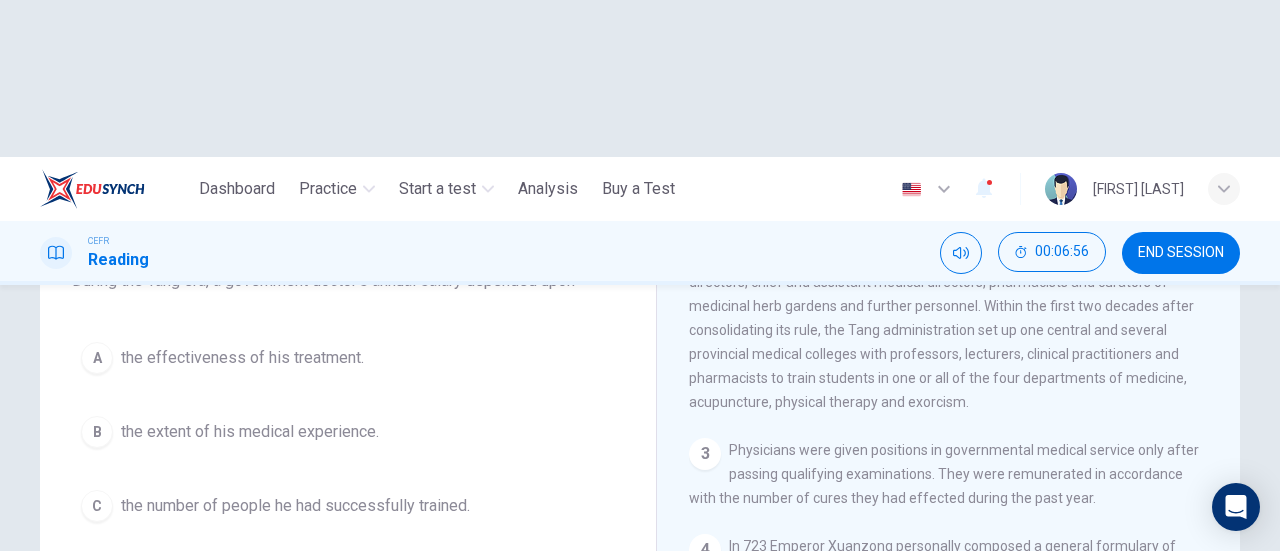 click on "A" at bounding box center [97, 358] 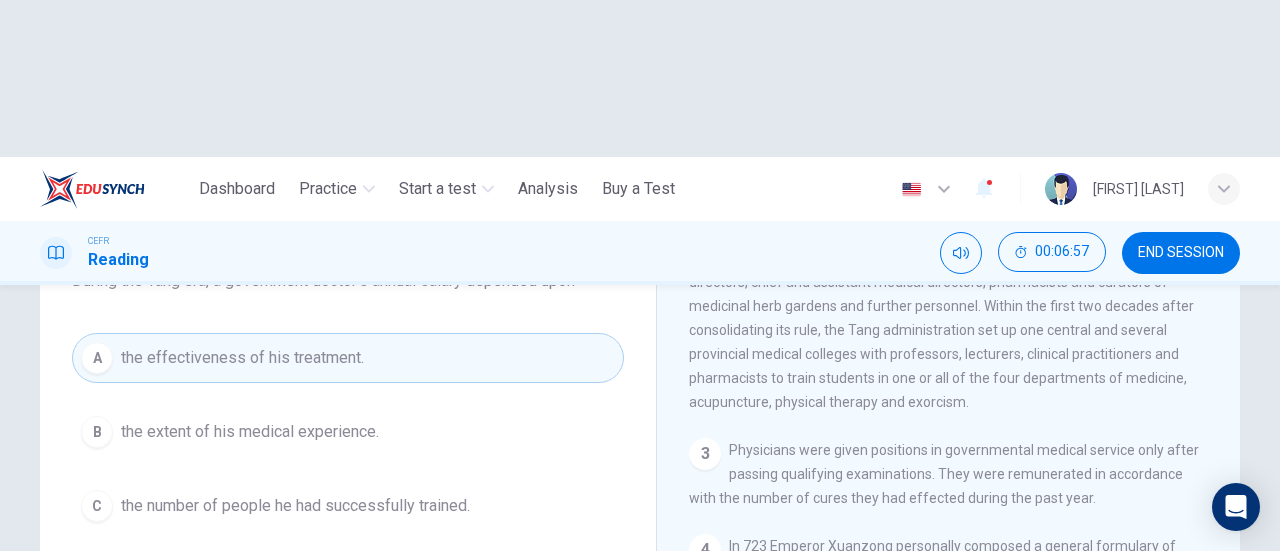 click on "SUBMIT" at bounding box center [709, 668] 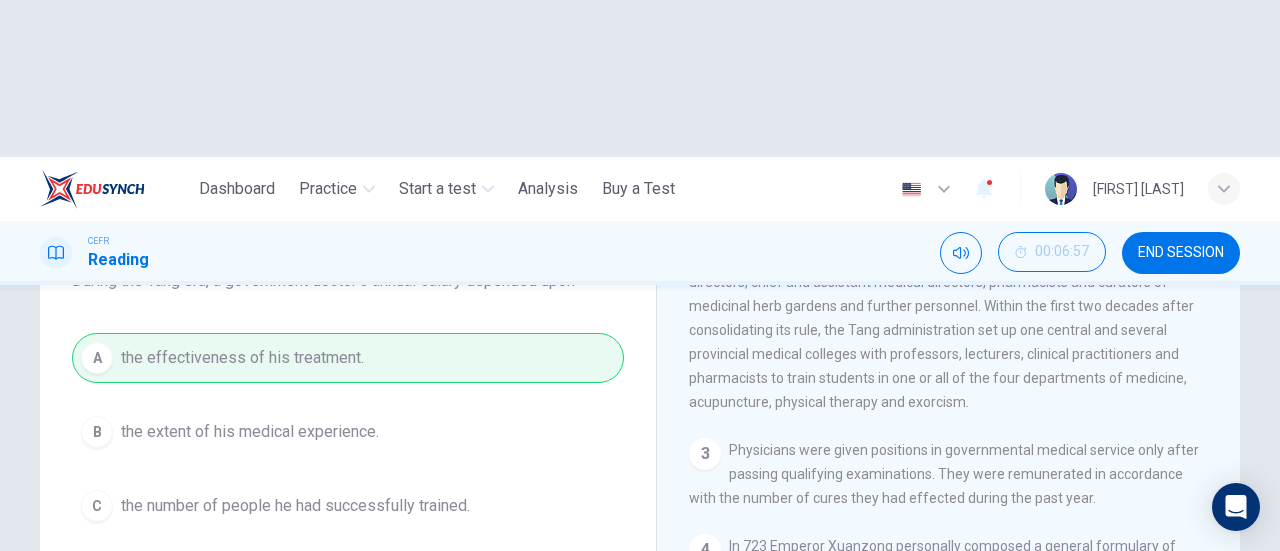 drag, startPoint x: 903, startPoint y: 505, endPoint x: 852, endPoint y: 503, distance: 51.0392 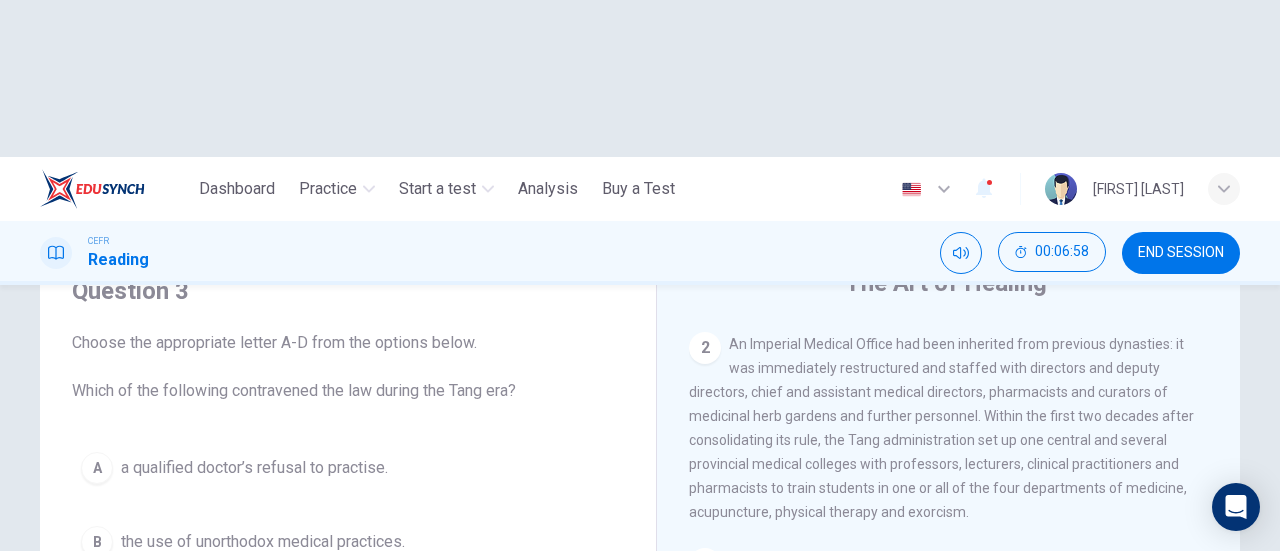scroll, scrollTop: 100, scrollLeft: 0, axis: vertical 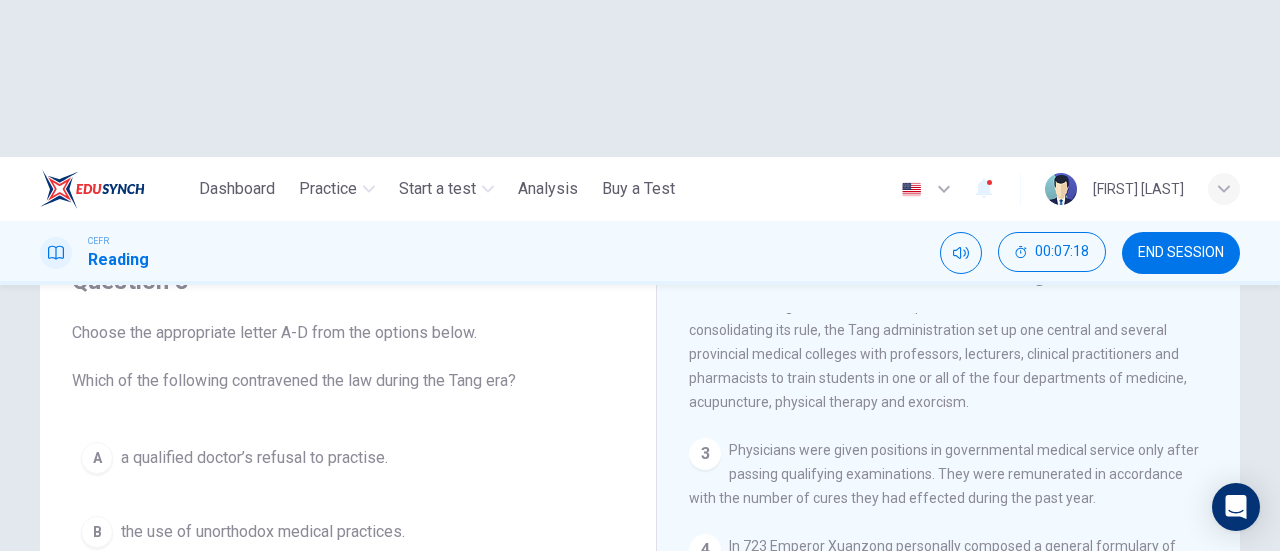 click on "B" at bounding box center [97, 532] 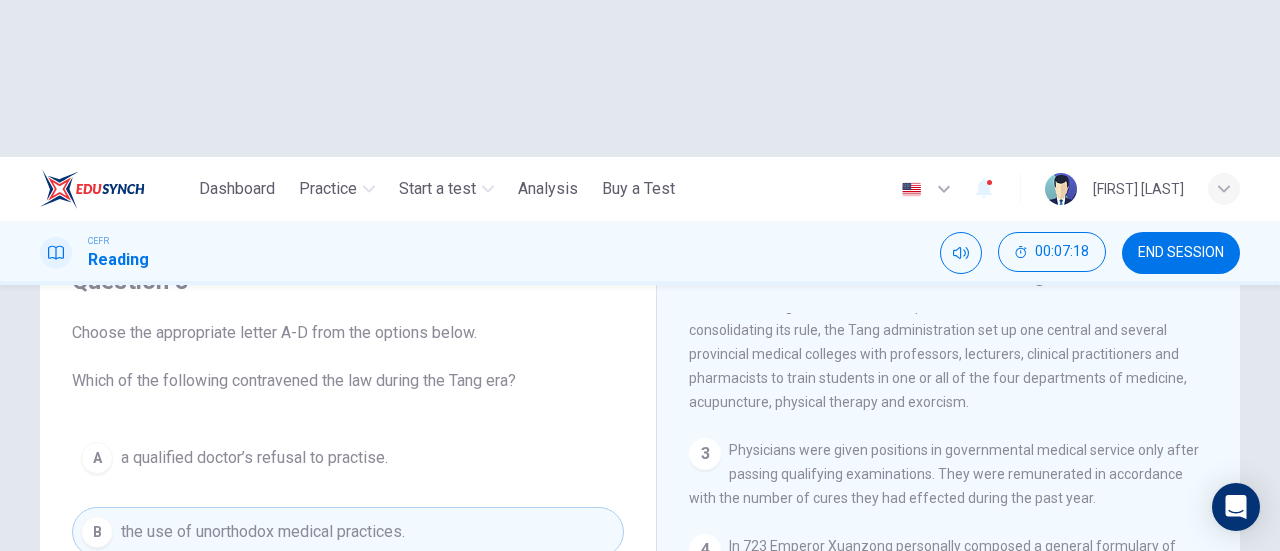click on "SUBMIT" at bounding box center (719, 668) 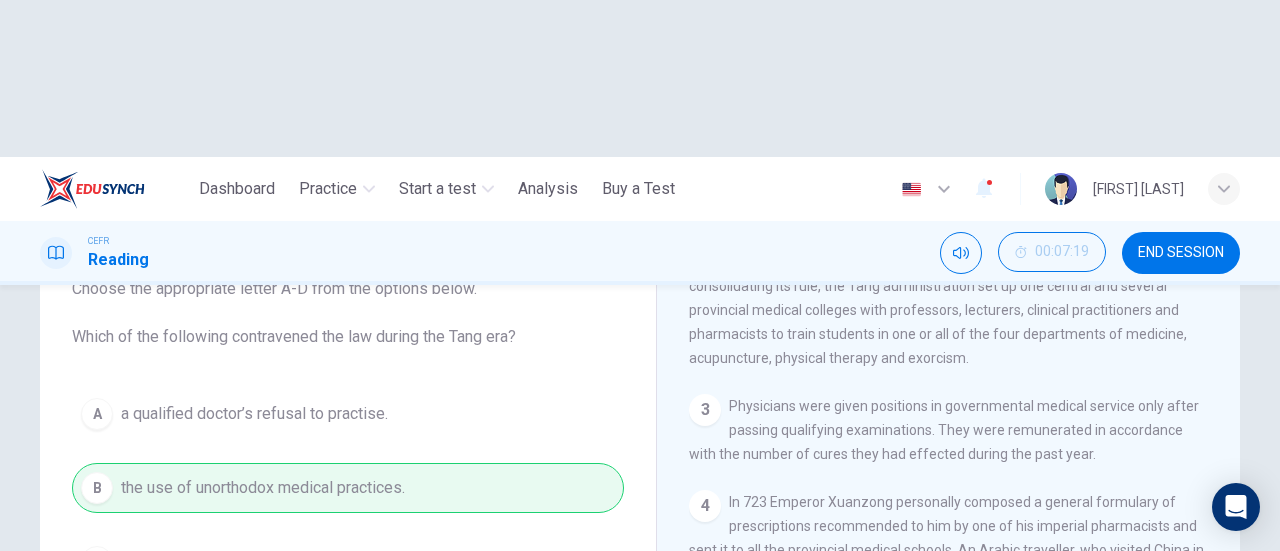 scroll, scrollTop: 100, scrollLeft: 0, axis: vertical 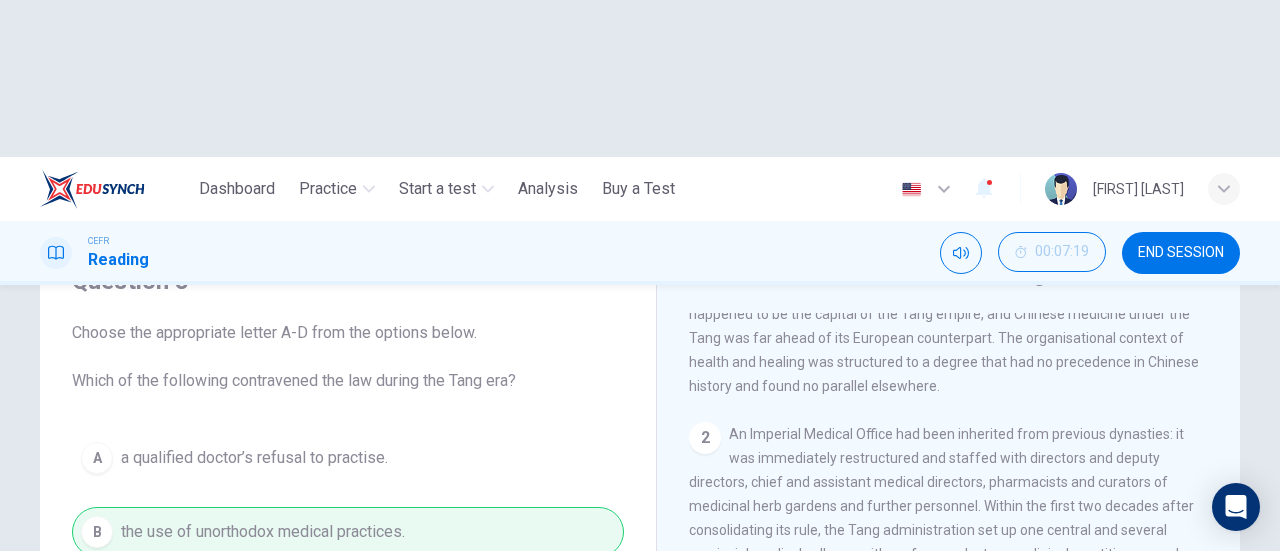 click on "Explanation" at bounding box center [670, 668] 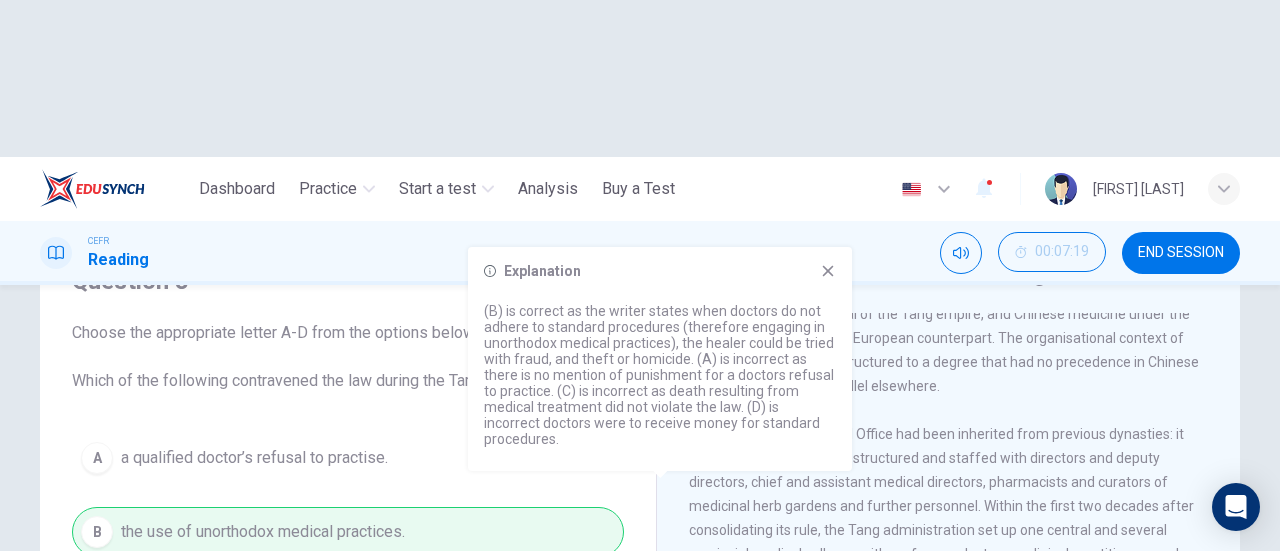click 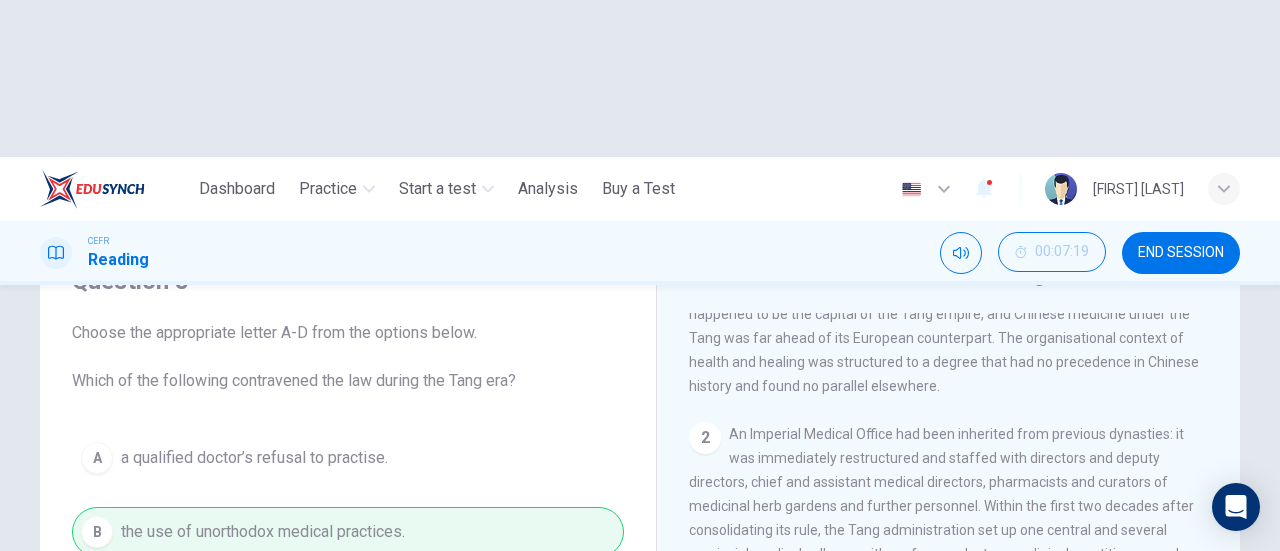 click on "NEXT" at bounding box center [925, 668] 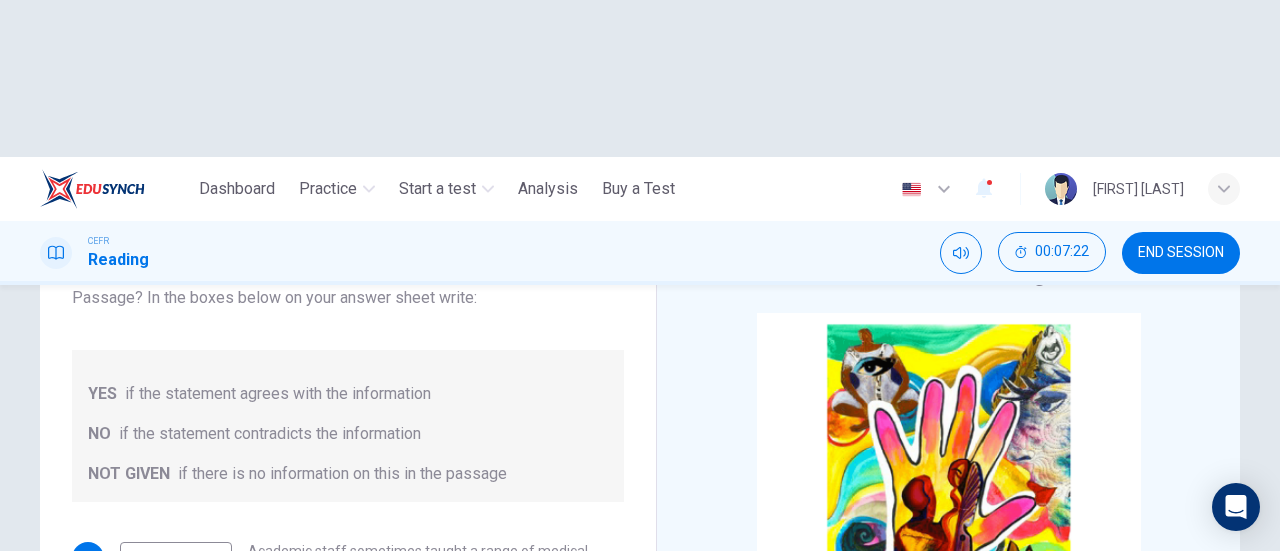 scroll, scrollTop: 88, scrollLeft: 0, axis: vertical 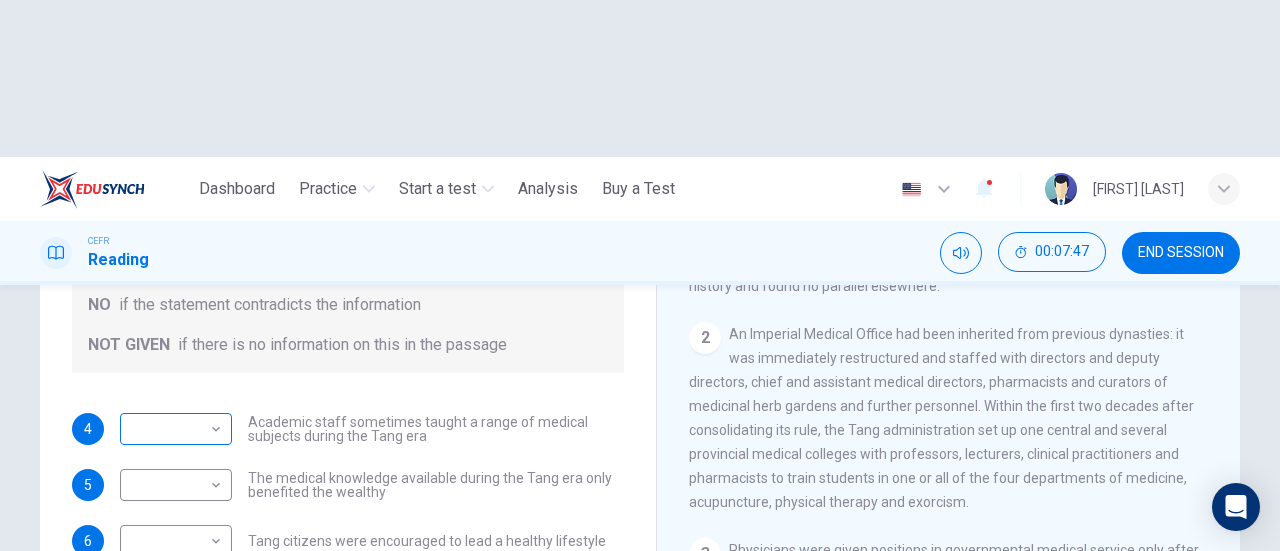 click on "This site uses cookies, as explained in our  Privacy Policy . If you agree to the use of cookies, please click the Accept button and continue to browse our site.   Privacy Policy Accept Dashboard Practice Start a test Analysis Buy a Test English ** ​ [FIRST] [LAST] CEFR Reading 00:07:47 END SESSION Questions 4 - 10 Do the following statements agree with the information given in the Reading Passage?
In the boxes below on your answer sheet write: YES if the statement agrees with the information NO if the statement contradicts the information NOT GIVEN if there is no information on this in the passage 4 ​ ​ Academic staff sometimes taught a range of medical subjects during the Tang era 5 ​ ​ The medical knowledge available during the Tang era only benefited the wealthy 6 ​ ​ Tang citizens were encouraged to lead a healthy lifestyle 7 ​ ​ Doctors who behaved in a fraudulent manner were treated in the same way as ordinary criminals during the Tang era 8" at bounding box center (640, 275) 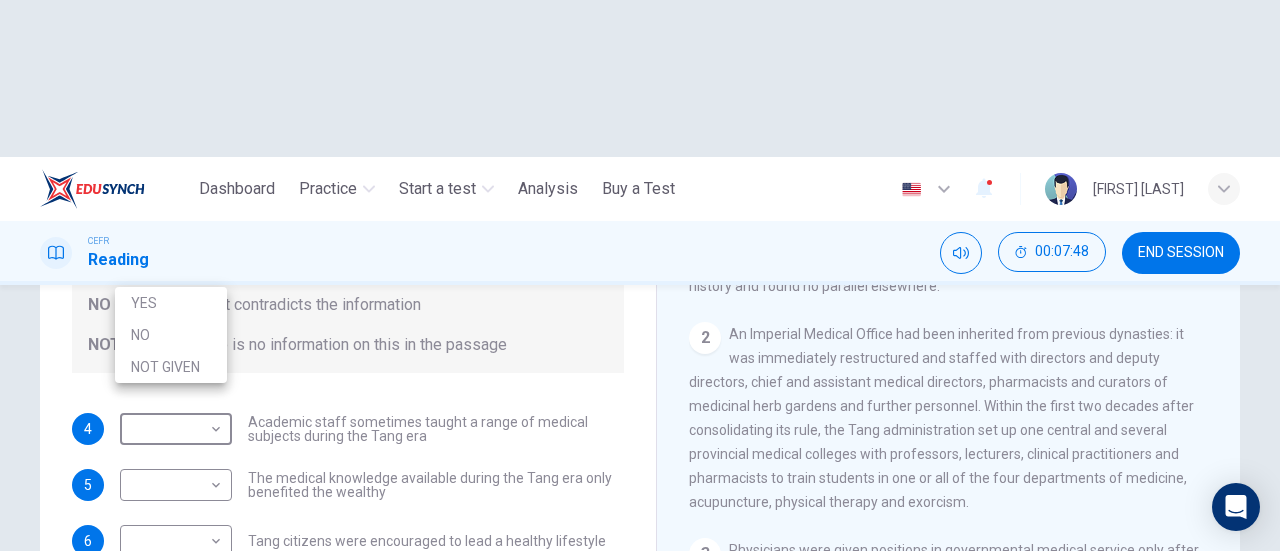 click on "YES" at bounding box center [171, 303] 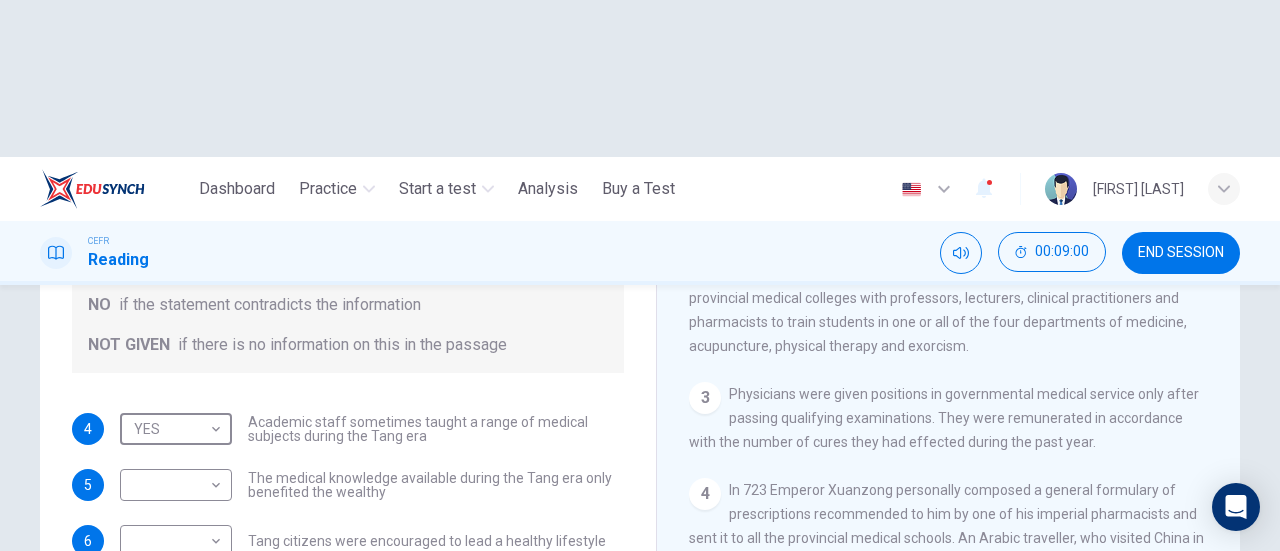 scroll, scrollTop: 800, scrollLeft: 0, axis: vertical 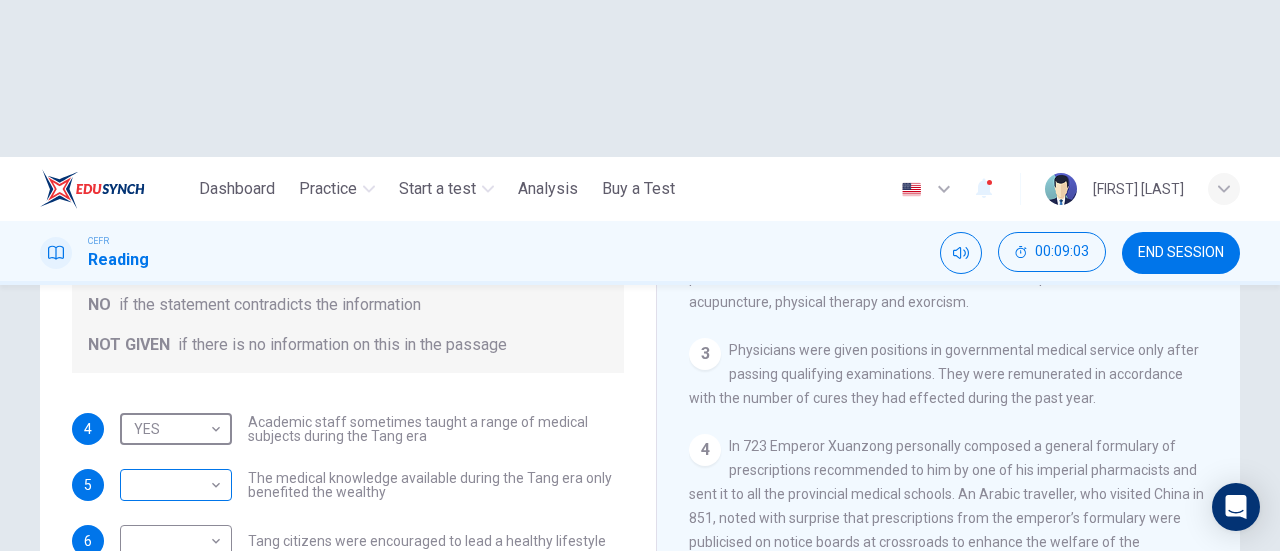 click on "This site uses cookies, as explained in our  Privacy Policy . If you agree to the use of cookies, please click the Accept button and continue to browse our site.   Privacy Policy Accept Dashboard Practice Start a test Analysis Buy a Test English ** ​ [FIRST] [LAST] CEFR Reading 00:09:03 END SESSION Questions 4 - 10 Do the following statements agree with the information given in the Reading Passage?
In the boxes below on your answer sheet write: YES if the statement agrees with the information NO if the statement contradicts the information NOT GIVEN if there is no information on this in the passage 4 YES *** ​ Academic staff sometimes taught a range of medical subjects during the Tang era 5 ​ ​ The medical knowledge available during the Tang era only benefited the wealthy 6 ​ ​ Tang citizens were encouraged to lead a healthy lifestyle 7 ​ ​ 8 ​ ​ Medical reference books published during the Tang era covered practical and academic issues 9 ​ ​" at bounding box center [640, 275] 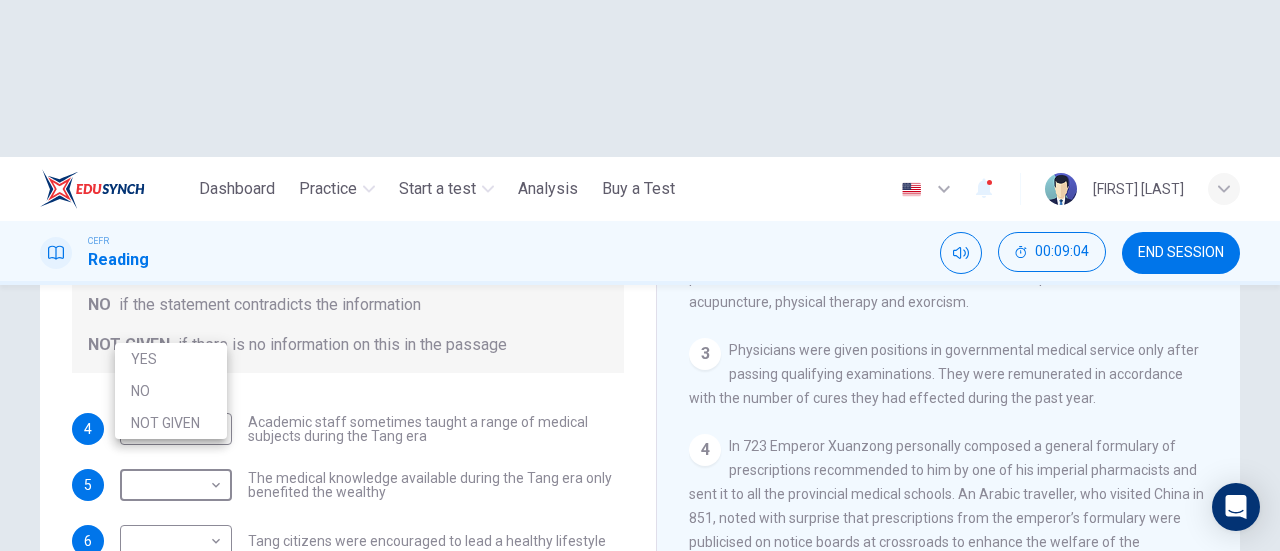 click on "NOT GIVEN" at bounding box center (171, 423) 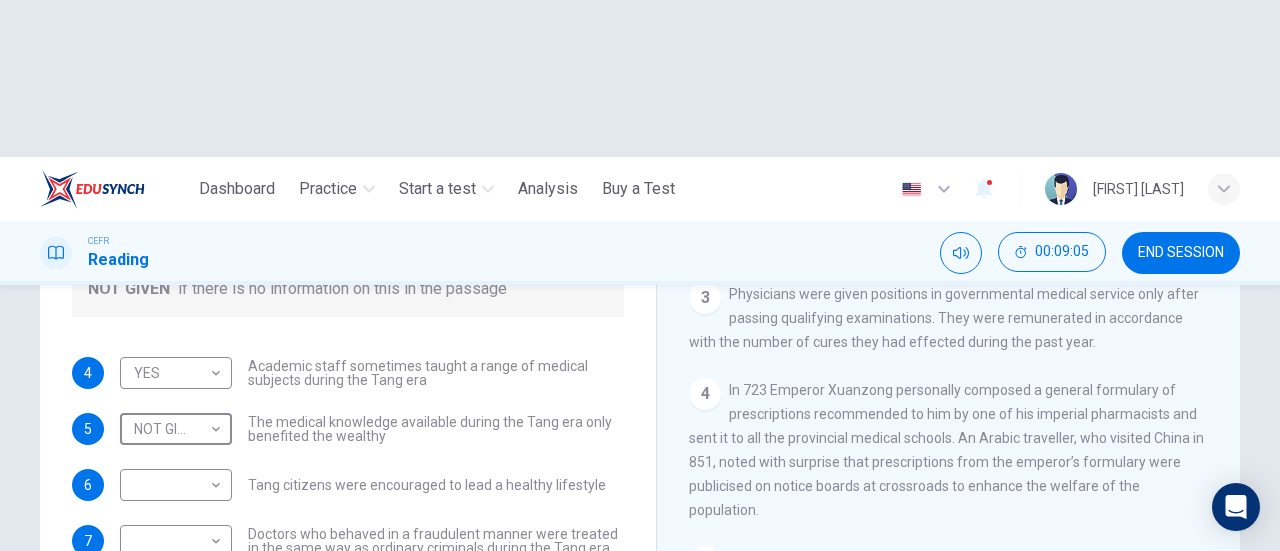 scroll, scrollTop: 300, scrollLeft: 0, axis: vertical 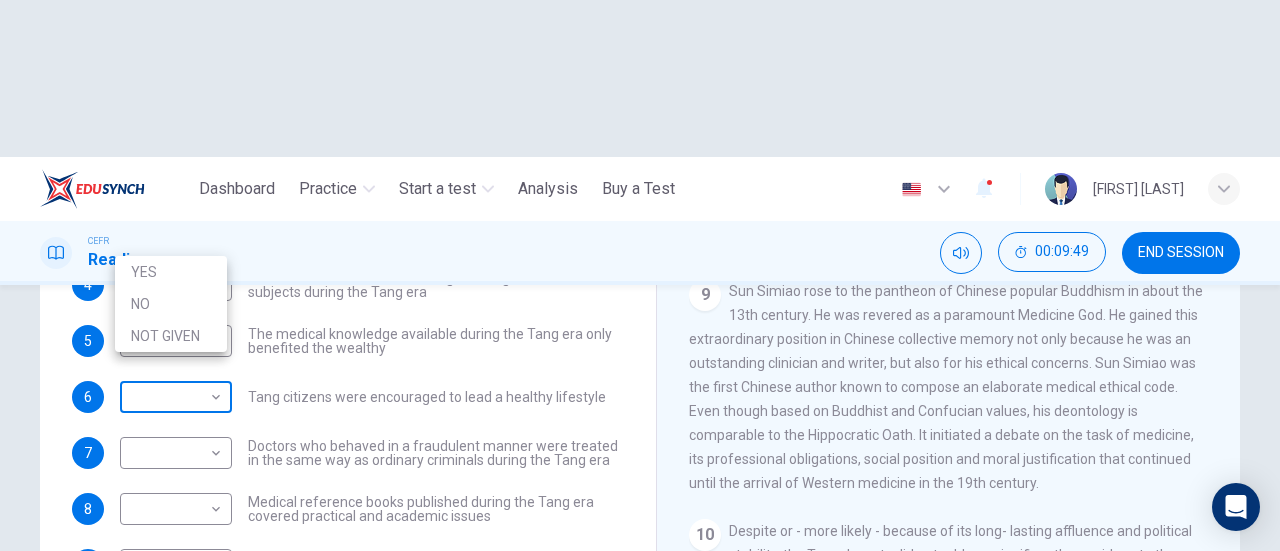 click on "This site uses cookies, as explained in our  Privacy Policy . If you agree to the use of cookies, please click the Accept button and continue to browse our site.   Privacy Policy Accept Dashboard Practice Start a test Analysis Buy a Test English ** ​ [FIRST] [LAST] CEFR Reading 00:09:49 END SESSION Questions 4 - 10 Do the following statements agree with the information given in the Reading Passage?
In the boxes below on your answer sheet write: YES if the statement agrees with the information NO if the statement contradicts the information NOT GIVEN if there is no information on this in the passage 4 YES *** ​ Academic staff sometimes taught a range of medical subjects during the Tang era 5 NOT GIVEN ********* ​ The medical knowledge available during the Tang era only benefited the wealthy 6 ​ ​ Tang citizens were encouraged to lead a healthy lifestyle 7 ​ ​ 8 ​ ​ 9 ​ ​ Waitai Miyao contained medical data from the Tang era 10 ​ ​ 1 2 3 4 5" at bounding box center (640, 275) 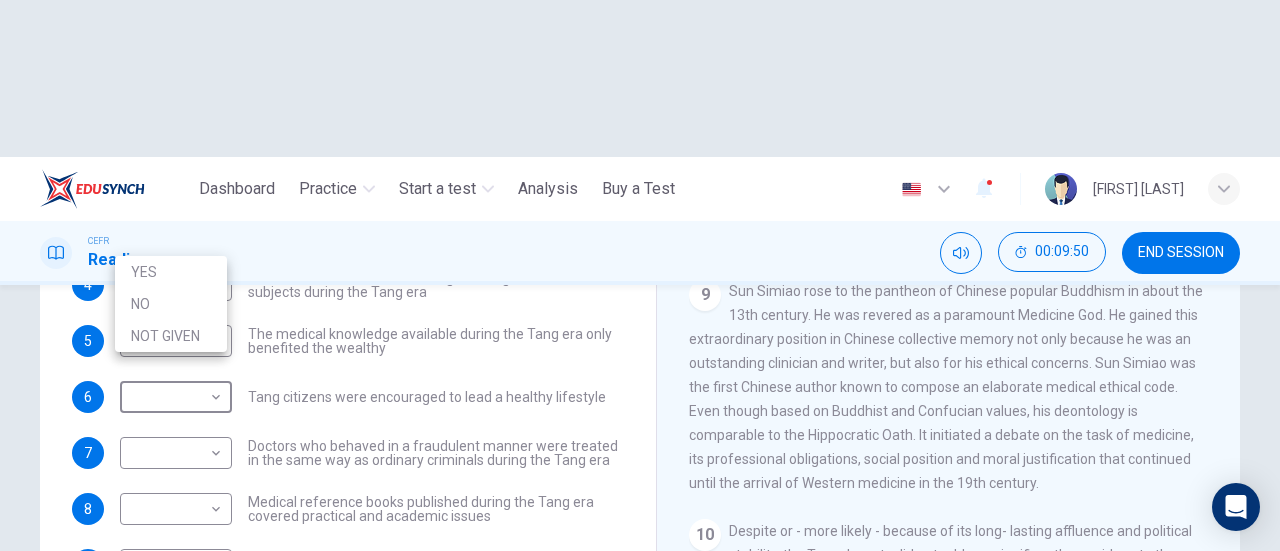 click on "NOT GIVEN" at bounding box center [171, 336] 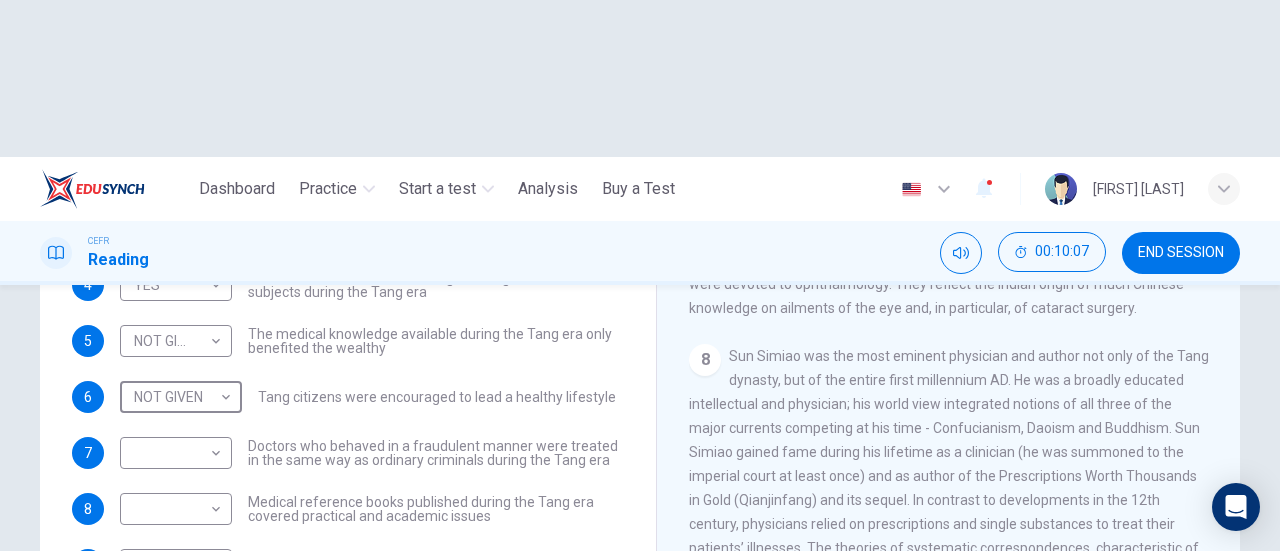 scroll, scrollTop: 1527, scrollLeft: 0, axis: vertical 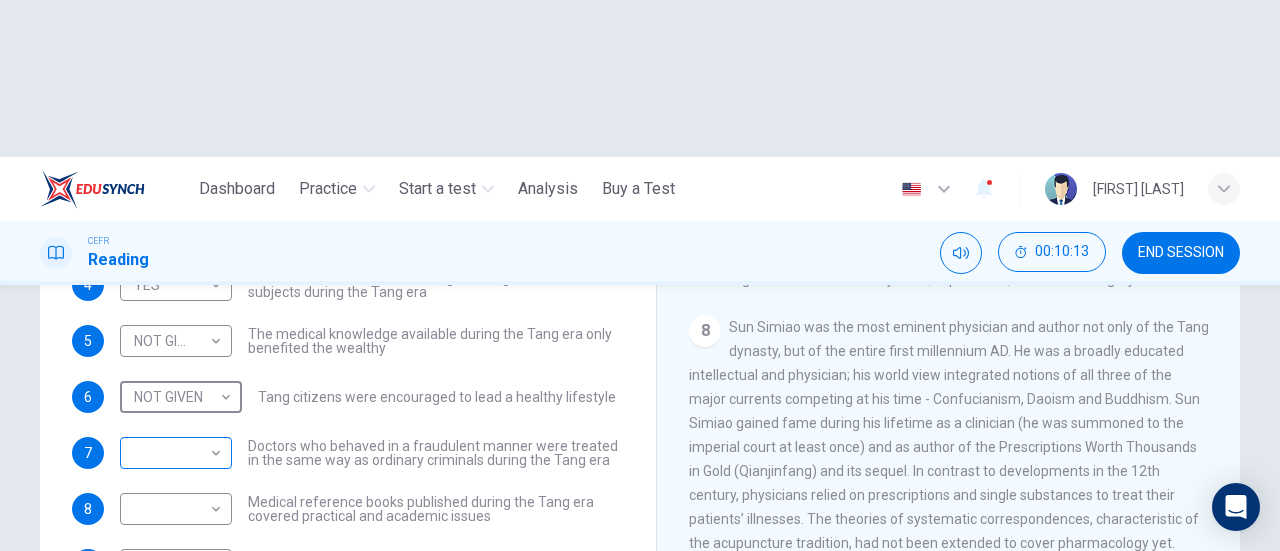 click on "This site uses cookies, as explained in our  Privacy Policy . If you agree to the use of cookies, please click the Accept button and continue to browse our site.   Privacy Policy Accept Dashboard Practice Start a test Analysis Buy a Test English ** ​ [FIRST] [LAST] CEFR Reading 00:10:13 END SESSION Questions 4 - 10 Do the following statements agree with the information given in the Reading Passage?
In the boxes below on your answer sheet write: YES if the statement agrees with the information NO if the statement contradicts the information NOT GIVEN if there is no information on this in the passage 4 YES *** ​ Academic staff sometimes taught a range of medical subjects during the Tang era 5 NOT GIVEN ********* ​ The medical knowledge available during the Tang era only benefited the wealthy 6 NOT GIVEN ********* ​ Tang citizens were encouraged to lead a healthy lifestyle 7 ​ ​ 8 ​ ​ 9 ​ ​ Waitai Miyao contained medical data from the Tang era 10" at bounding box center (640, 275) 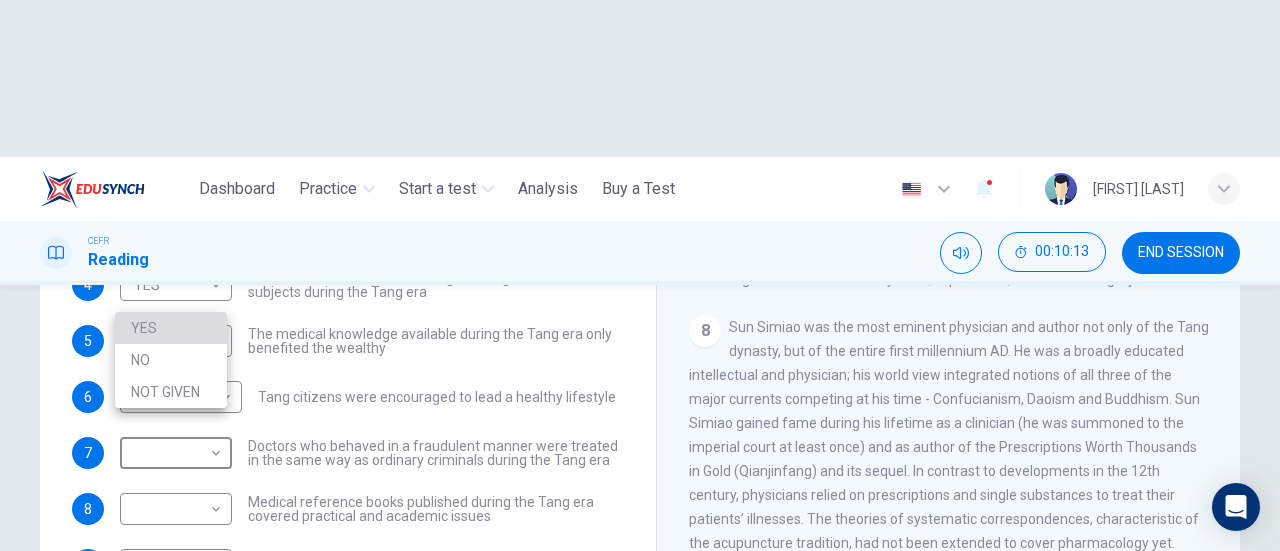 click on "YES" at bounding box center [171, 328] 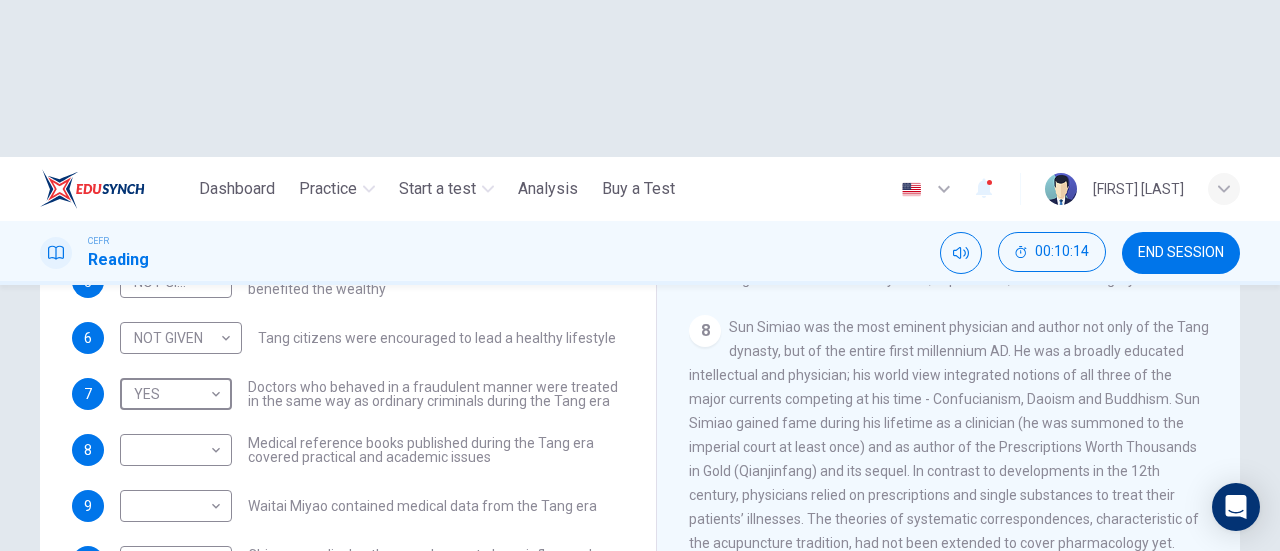 scroll, scrollTop: 88, scrollLeft: 0, axis: vertical 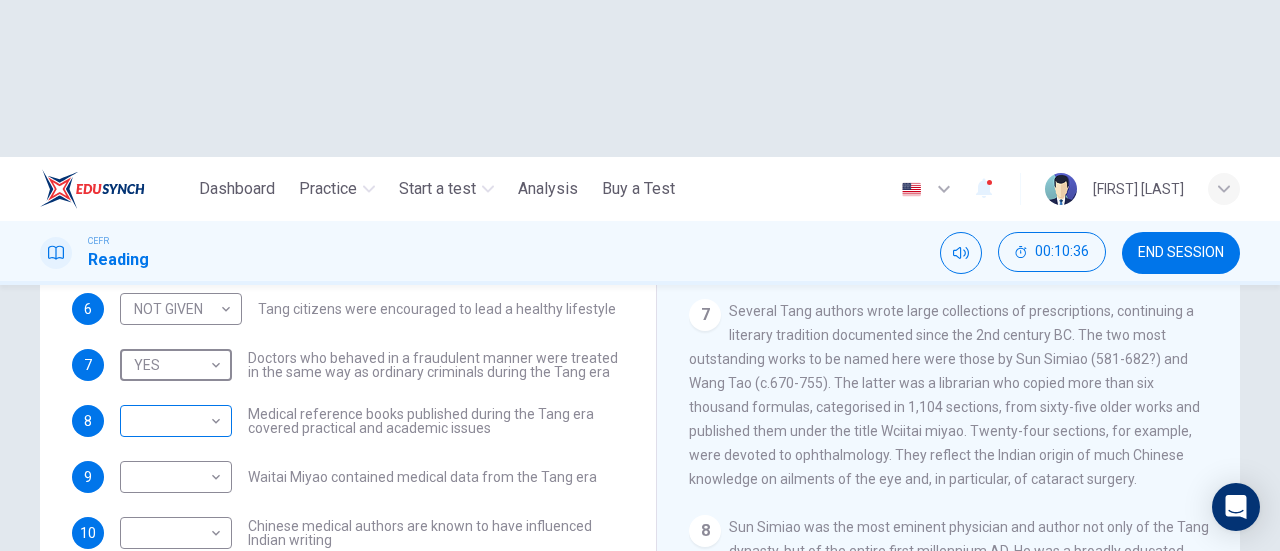 click on "This site uses cookies, as explained in our  Privacy Policy . If you agree to the use of cookies, please click the Accept button and continue to browse our site.   Privacy Policy Accept Dashboard Practice Start a test Analysis Buy a Test English ** ​ [FIRST] [LAST] CEFR Reading 00:10:36 END SESSION Questions 4 - 10 Do the following statements agree with the information given in the Reading Passage?
In the boxes below on your answer sheet write: YES if the statement agrees with the information NO if the statement contradicts the information NOT GIVEN if there is no information on this in the passage 4 YES *** ​ Academic staff sometimes taught a range of medical subjects during the Tang era 5 NOT GIVEN ********* ​ The medical knowledge available during the Tang era only benefited the wealthy 6 NOT GIVEN ********* ​ Tang citizens were encouraged to lead a healthy lifestyle 7 YES *** ​ 8 ​ ​ 9 ​ ​ Waitai Miyao contained medical data from the Tang era 1" at bounding box center [640, 275] 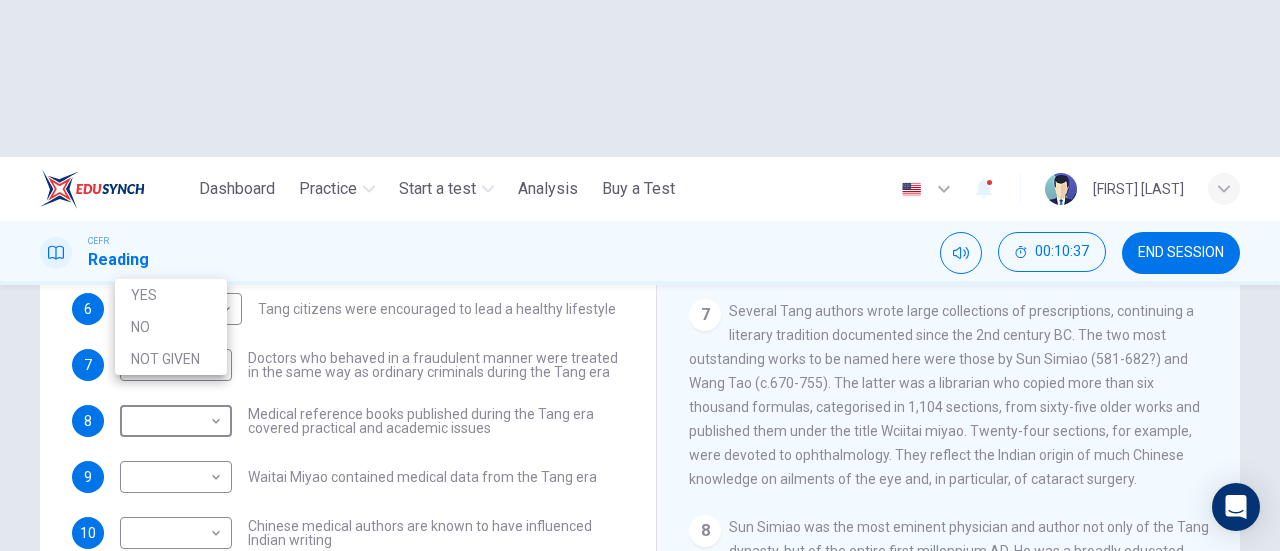 click on "YES" at bounding box center (171, 295) 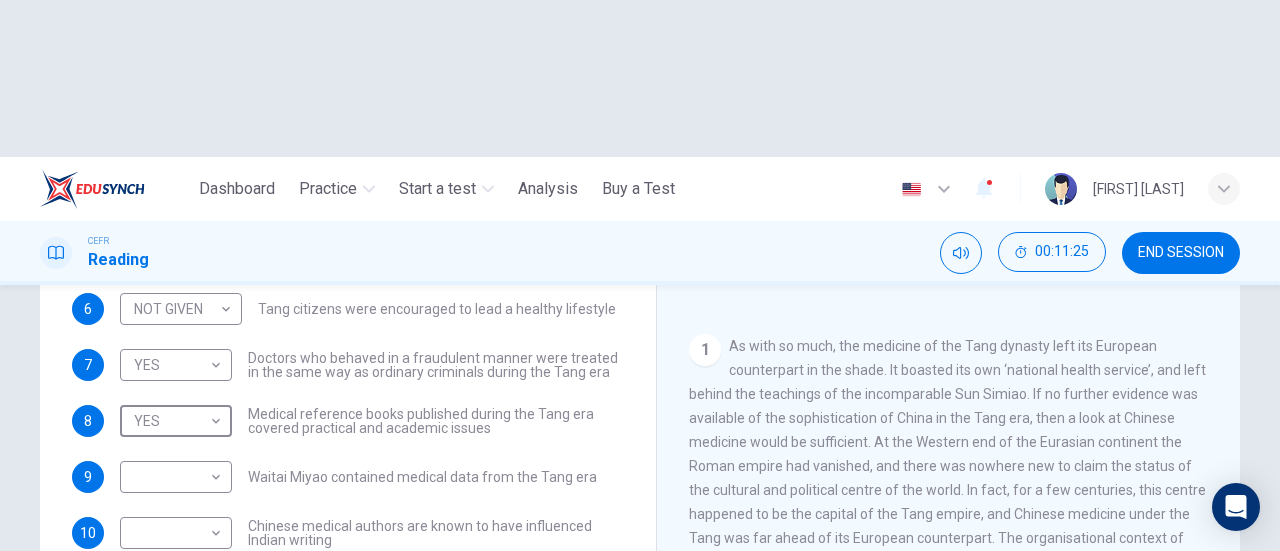 scroll, scrollTop: 100, scrollLeft: 0, axis: vertical 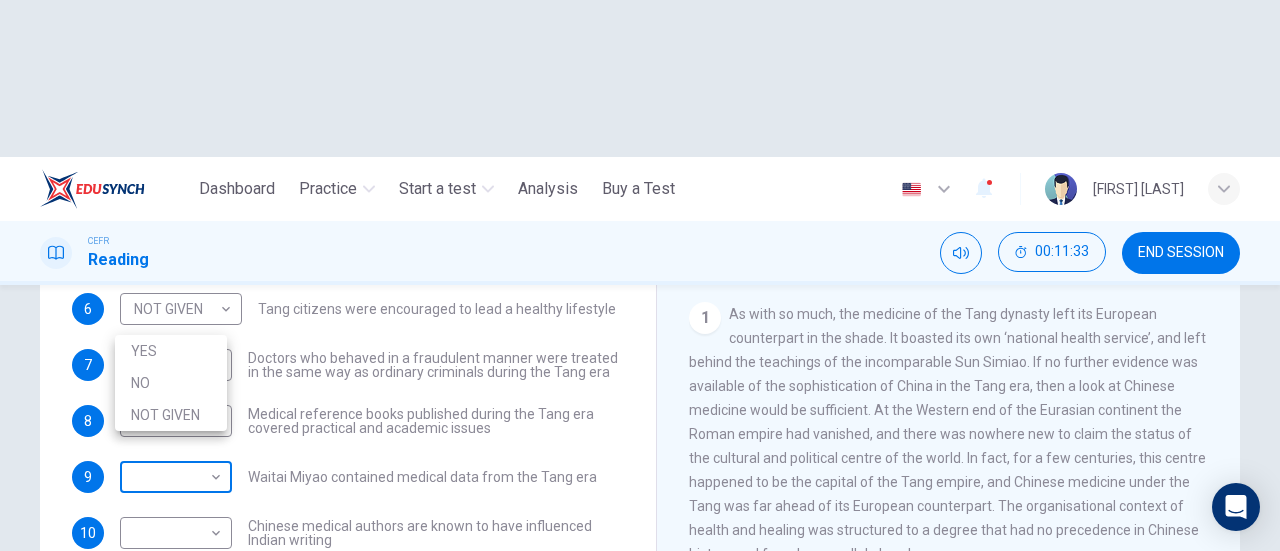 click on "This site uses cookies, as explained in our  Privacy Policy . If you agree to the use of cookies, please click the Accept button and continue to browse our site.   Privacy Policy Accept Dashboard Practice Start a test Analysis Buy a Test English ** ​ [FIRST] [LAST] CEFR Reading 00:11:33 END SESSION Questions 4 - 10 Do the following statements agree with the information given in the Reading Passage?
In the boxes below on your answer sheet write: YES if the statement agrees with the information NO if the statement contradicts the information NOT GIVEN if there is no information on this in the passage 4 YES *** ​ Academic staff sometimes taught a range of medical subjects during the Tang era 5 NOT GIVEN ********* ​ The medical knowledge available during the Tang era only benefited the wealthy 6 NOT GIVEN ********* ​ Tang citizens were encouraged to lead a healthy lifestyle 7 YES *** ​ 8 YES *** ​ 9 ​ ​ 10 ​ ​ The Art of Healing CLICK TO ZOOM 1 2 3 4" at bounding box center (640, 275) 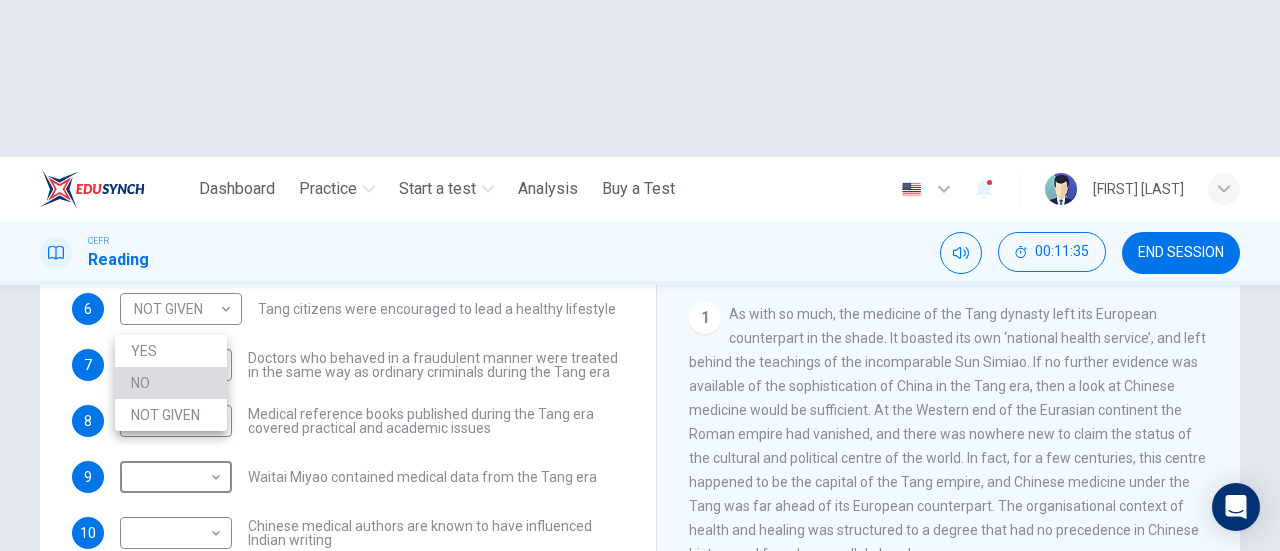 click on "NO" at bounding box center [171, 383] 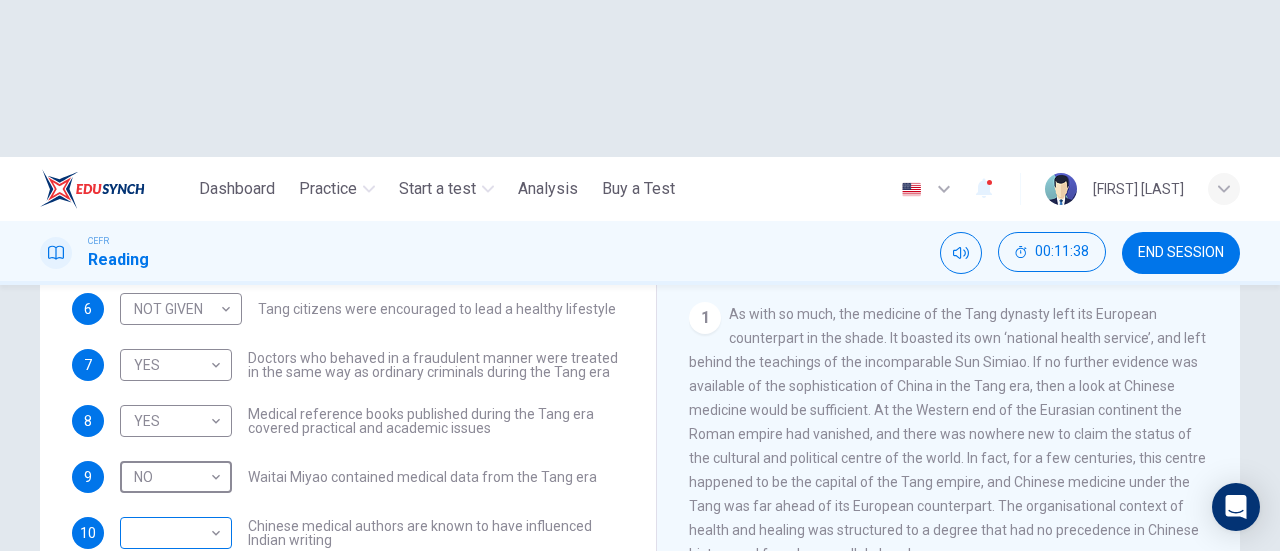 click on "This site uses cookies, as explained in our  Privacy Policy . If you agree to the use of cookies, please click the Accept button and continue to browse our site.   Privacy Policy Accept Dashboard Practice Start a test Analysis Buy a Test English ** ​ [FIRST] [LAST] CEFR Reading 00:11:38 END SESSION Questions 4 - 10 Do the following statements agree with the information given in the Reading Passage?
In the boxes below on your answer sheet write: YES if the statement agrees with the information NO if the statement contradicts the information NOT GIVEN if there is no information on this in the passage 4 YES *** ​ Academic staff sometimes taught a range of medical subjects during the Tang era 5 NOT GIVEN ********* ​ The medical knowledge available during the Tang era only benefited the wealthy 6 NOT GIVEN ********* ​ Tang citizens were encouraged to lead a healthy lifestyle 7 YES *** ​ 8 YES *** ​ 9 NO ** ​ 10 ​ ​ The Art of Healing CLICK TO ZOOM 1 2 3" at bounding box center [640, 275] 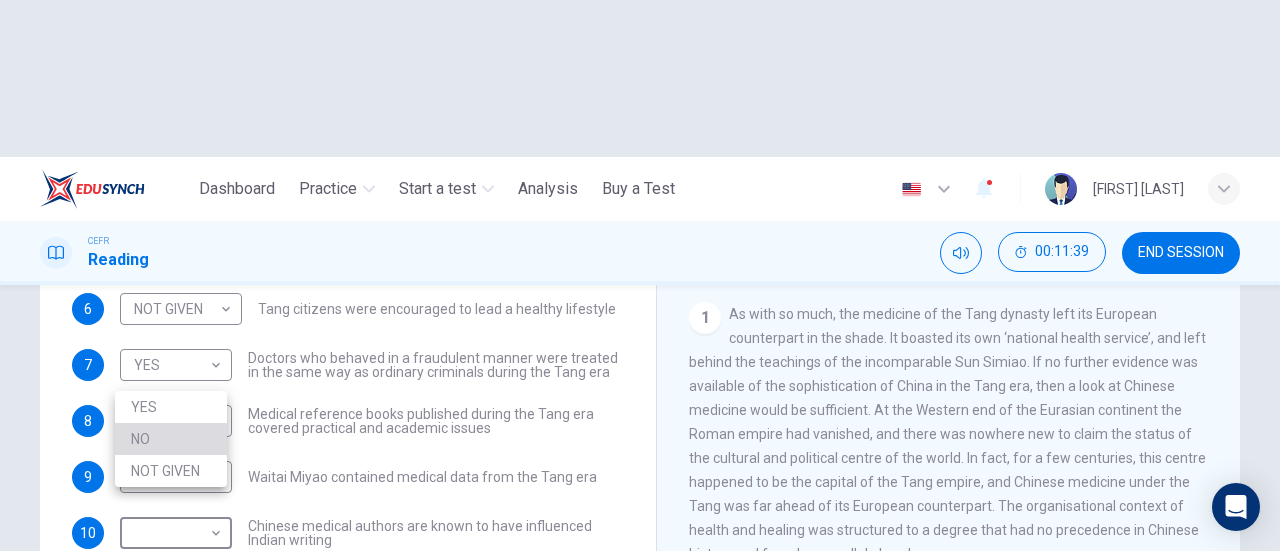 click on "NO" at bounding box center (171, 439) 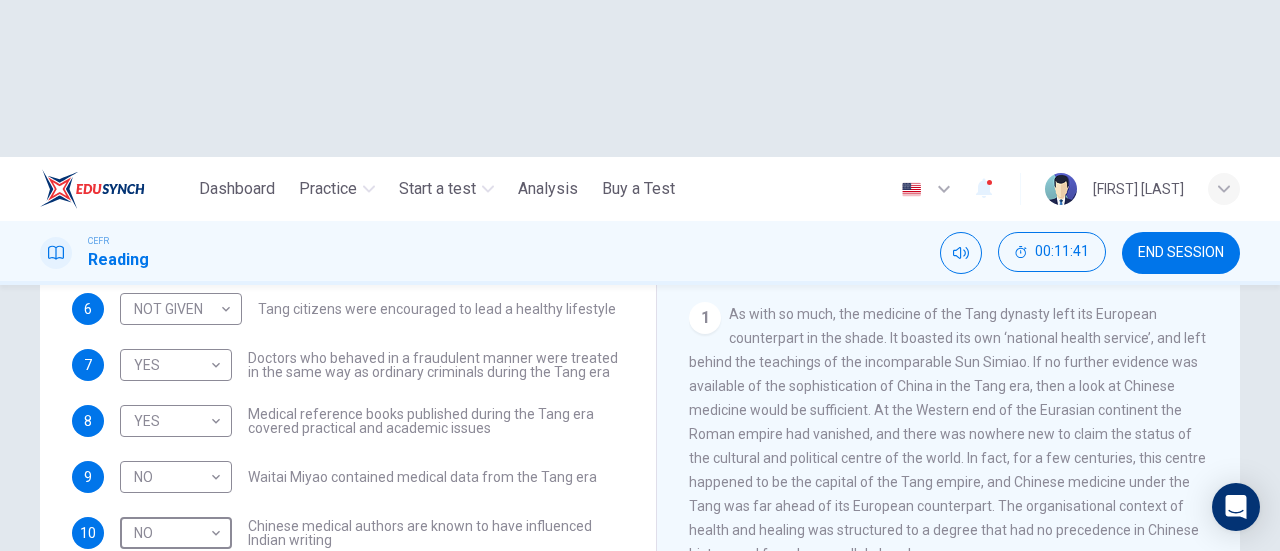 click on "SUBMIT" at bounding box center (719, 668) 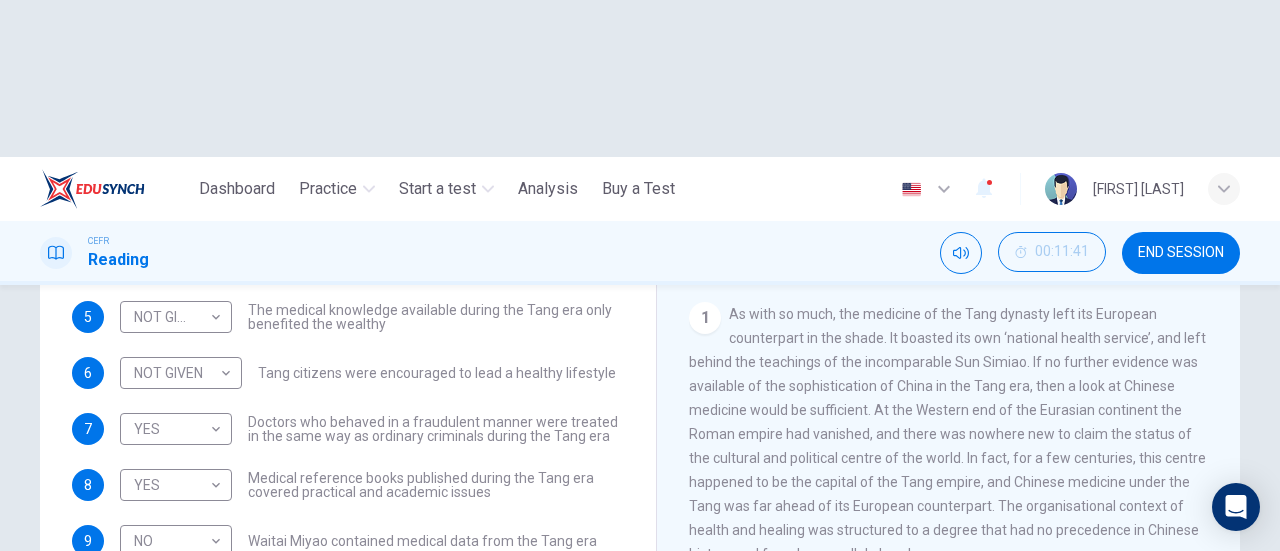 scroll, scrollTop: 0, scrollLeft: 0, axis: both 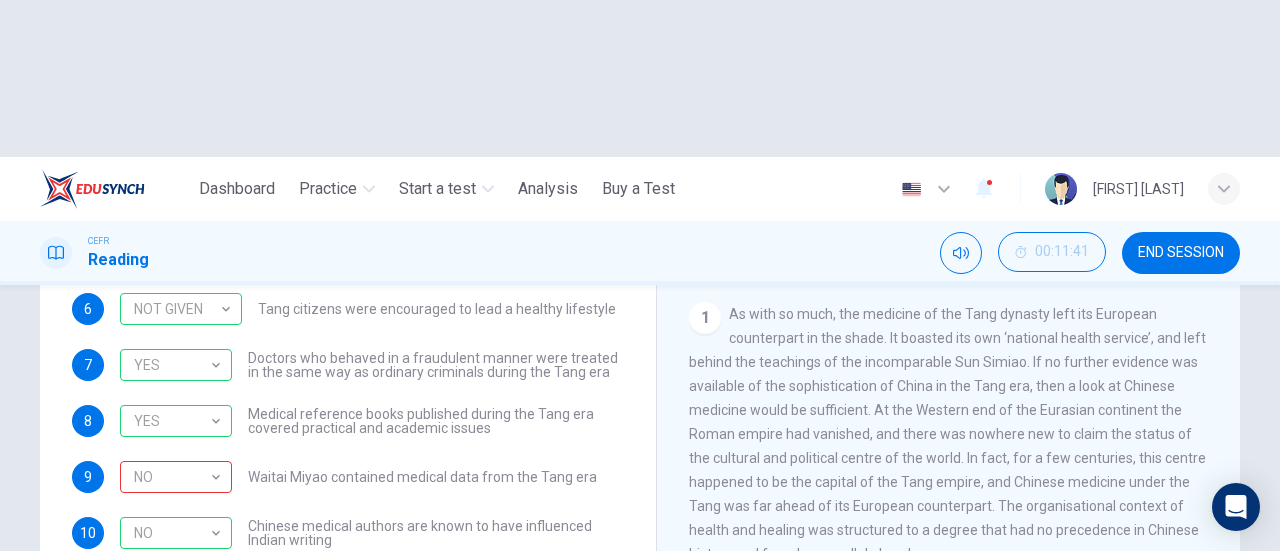 click 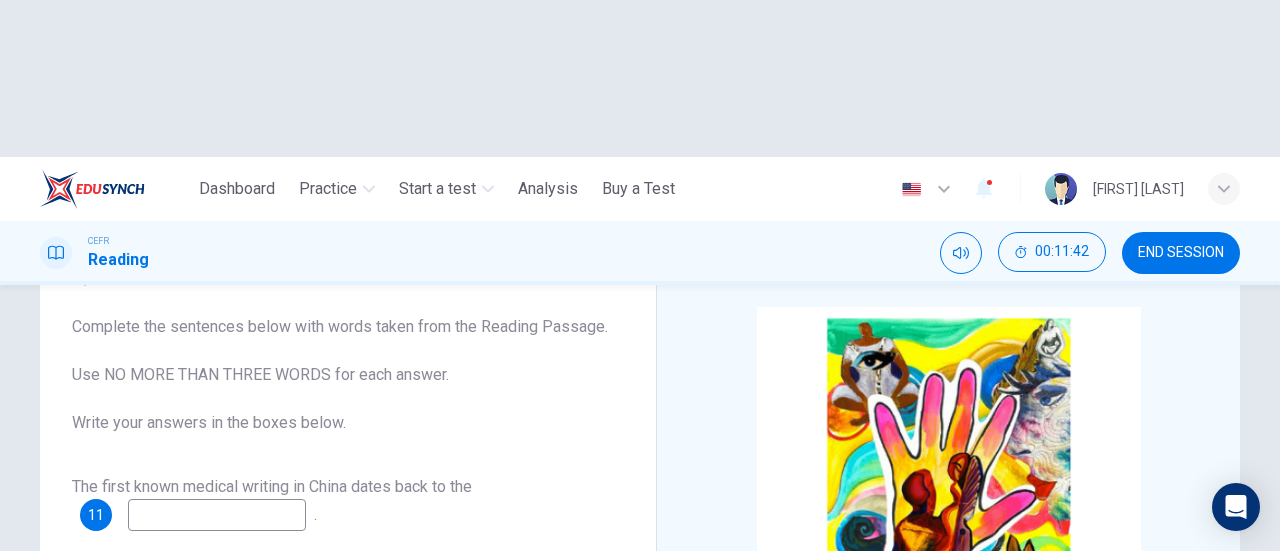 scroll, scrollTop: 132, scrollLeft: 0, axis: vertical 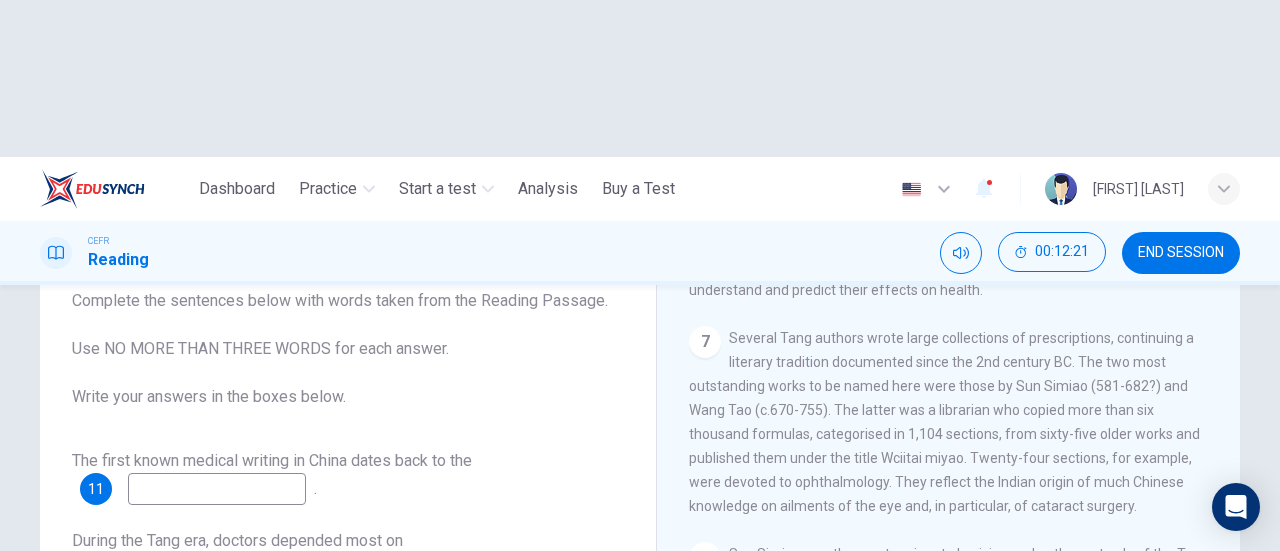click at bounding box center (217, 489) 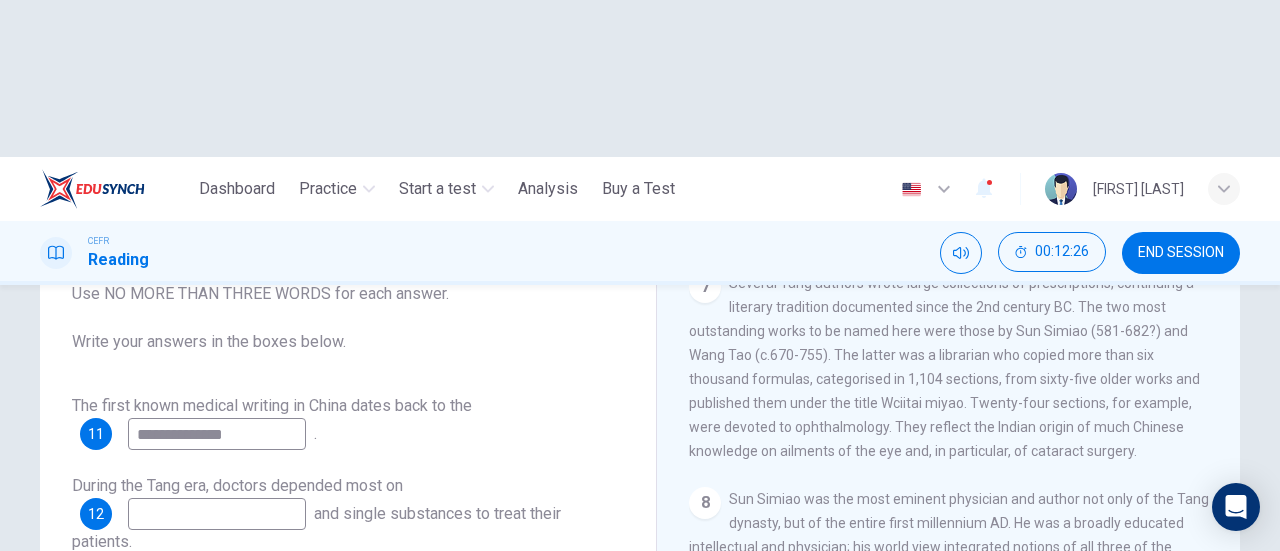scroll, scrollTop: 232, scrollLeft: 0, axis: vertical 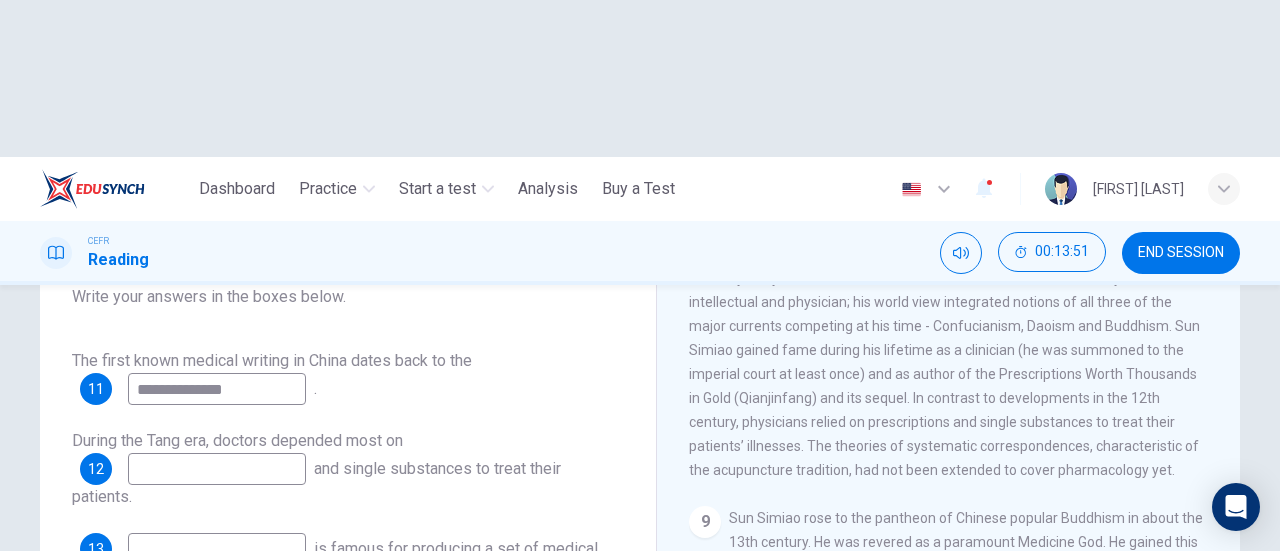type on "**********" 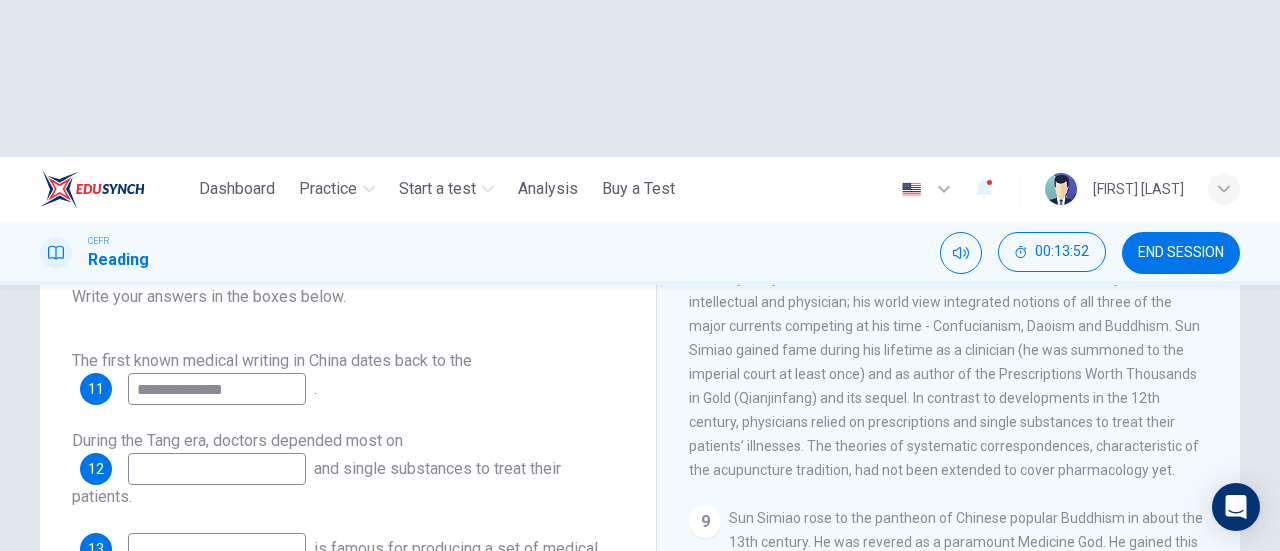 click at bounding box center (217, 469) 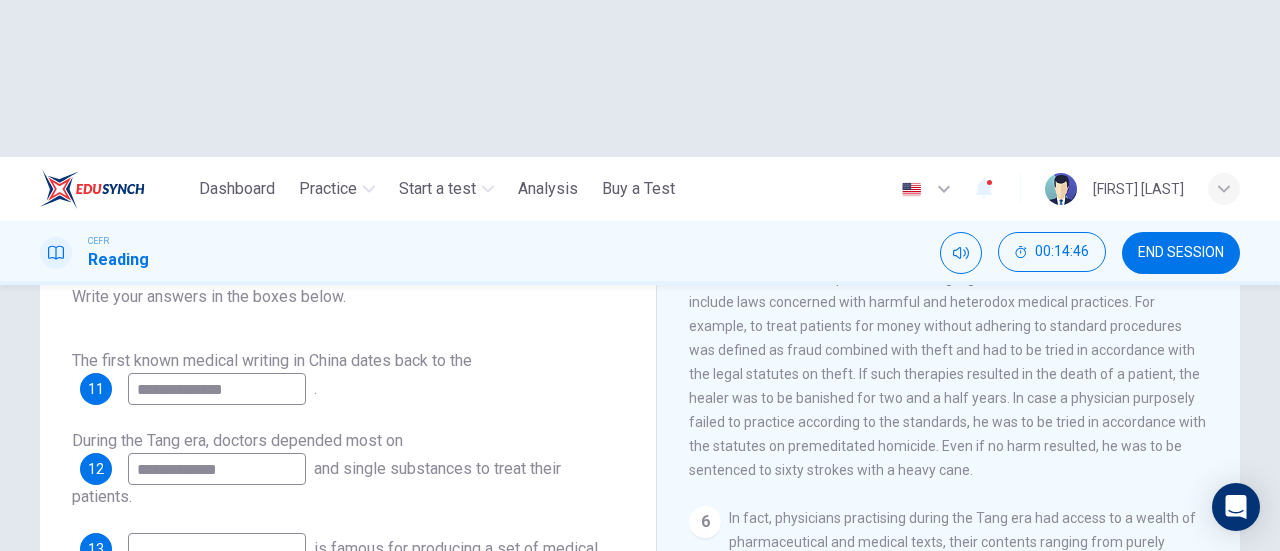 scroll, scrollTop: 1000, scrollLeft: 0, axis: vertical 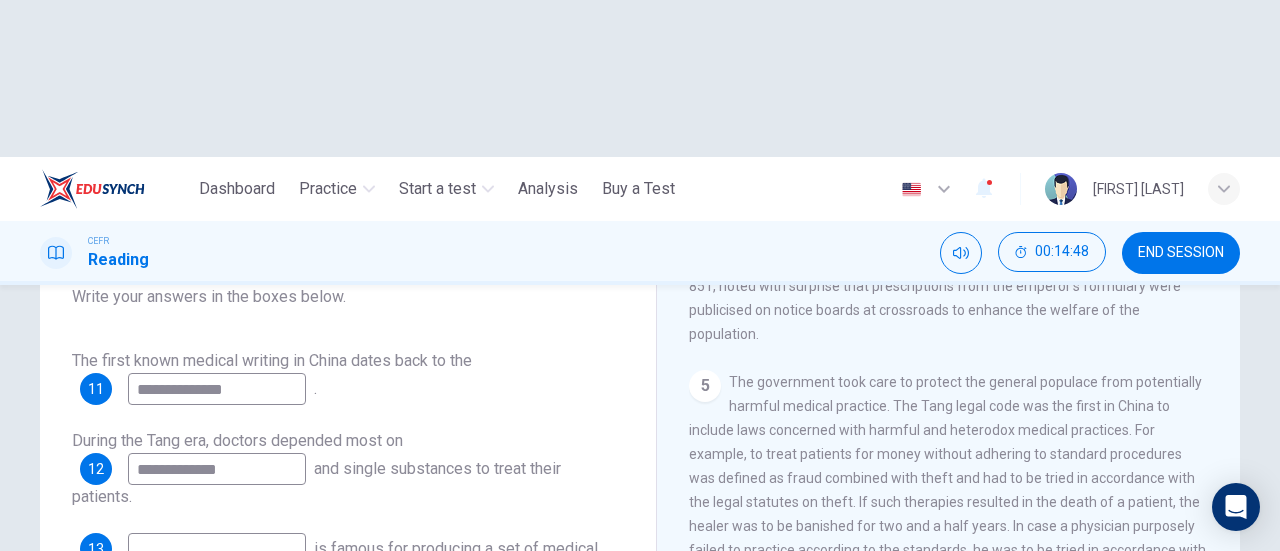 type on "**********" 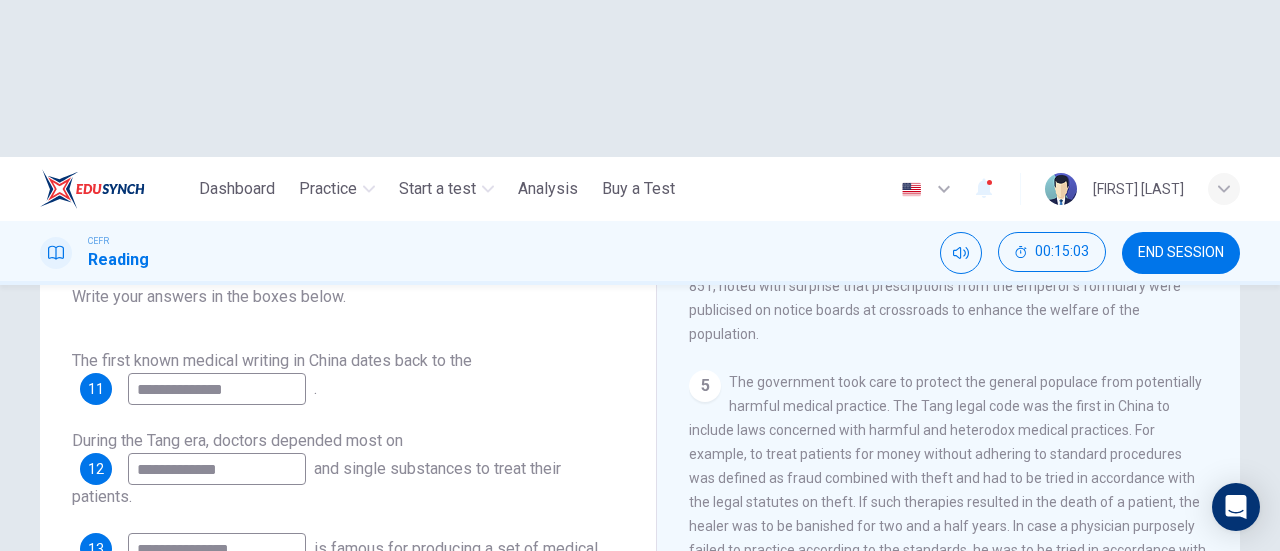 type on "**********" 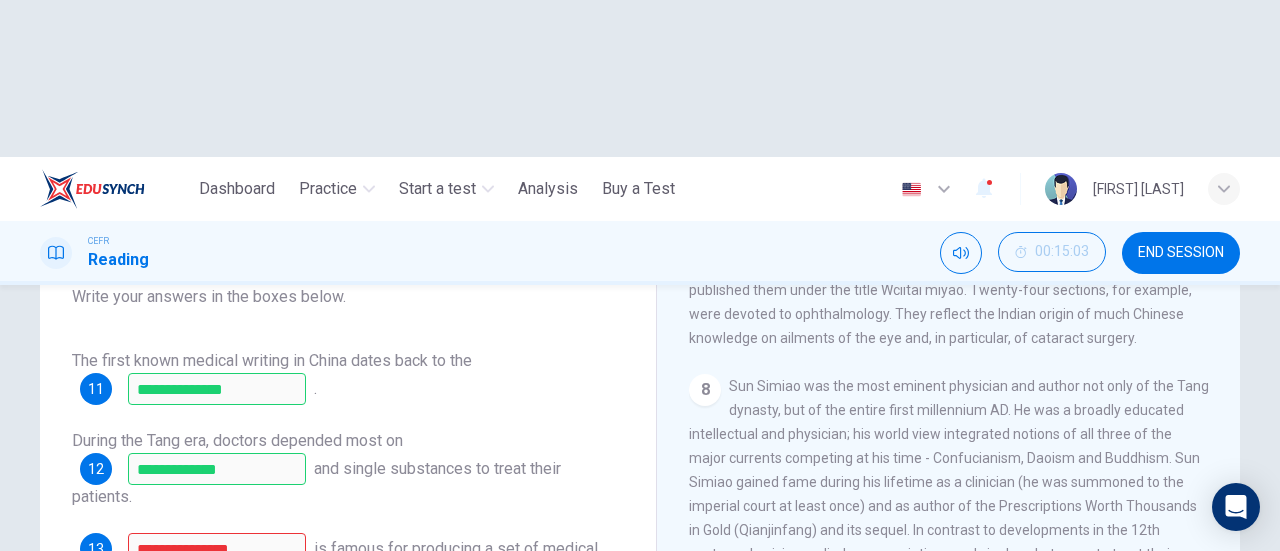 scroll, scrollTop: 1700, scrollLeft: 0, axis: vertical 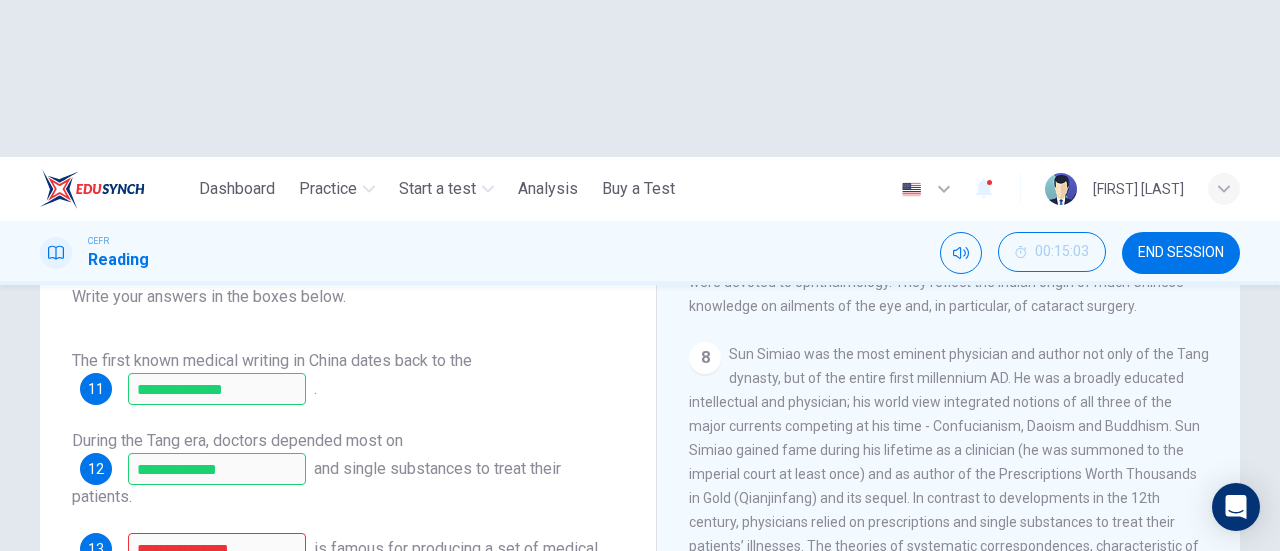 click on "Explanation" at bounding box center [671, 668] 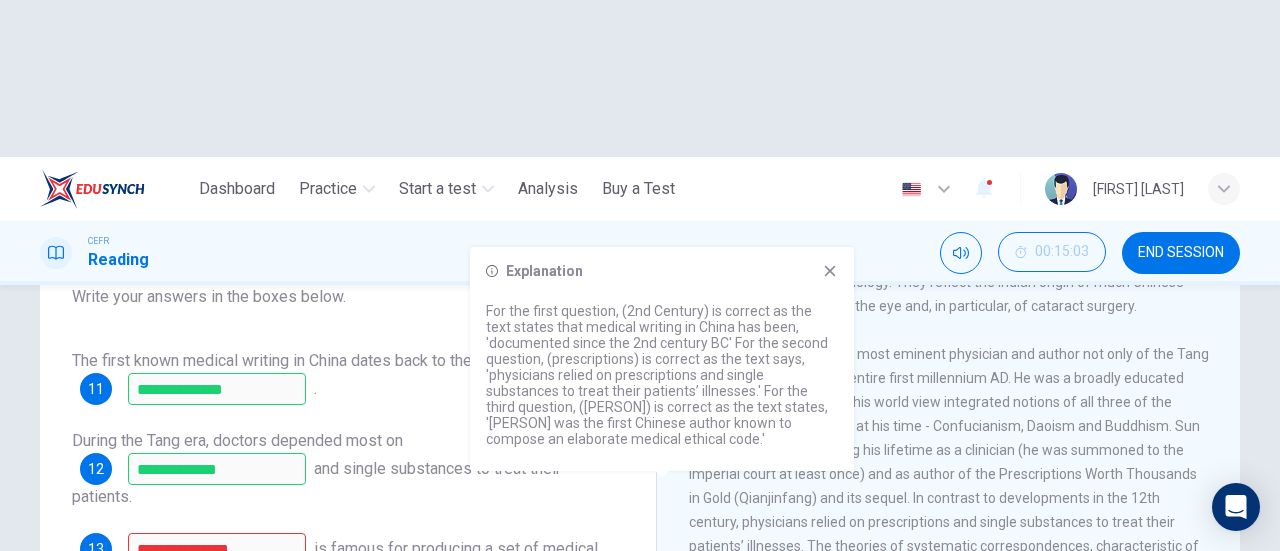 click on "Sun Simiao was the most eminent physician and author not only of the Tang dynasty, but of the entire first millennium AD. He was a broadly educated intellectual and physician; his world view integrated notions of all three of the major currents competing at his time - Confucianism, Daoism and Buddhism. Sun Simiao gained fame during his lifetime as a clinician (he was summoned to the imperial court at least once) and as author of the Prescriptions Worth Thousands in Gold (Qianjinfang) and its sequel. In contrast to developments in the 12th century, physicians relied on prescriptions and single substances to treat their patients’ illnesses. The theories of systematic correspondences, characteristic of the acupuncture tradition, had not been extended to cover pharmacology yet." at bounding box center (949, 462) 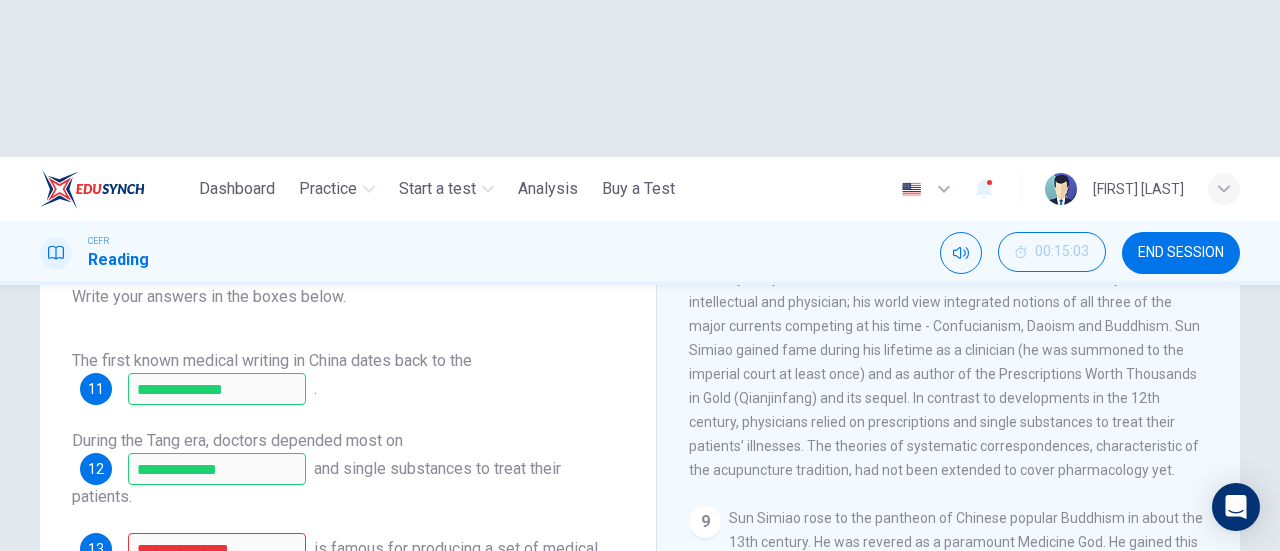 scroll, scrollTop: 1700, scrollLeft: 0, axis: vertical 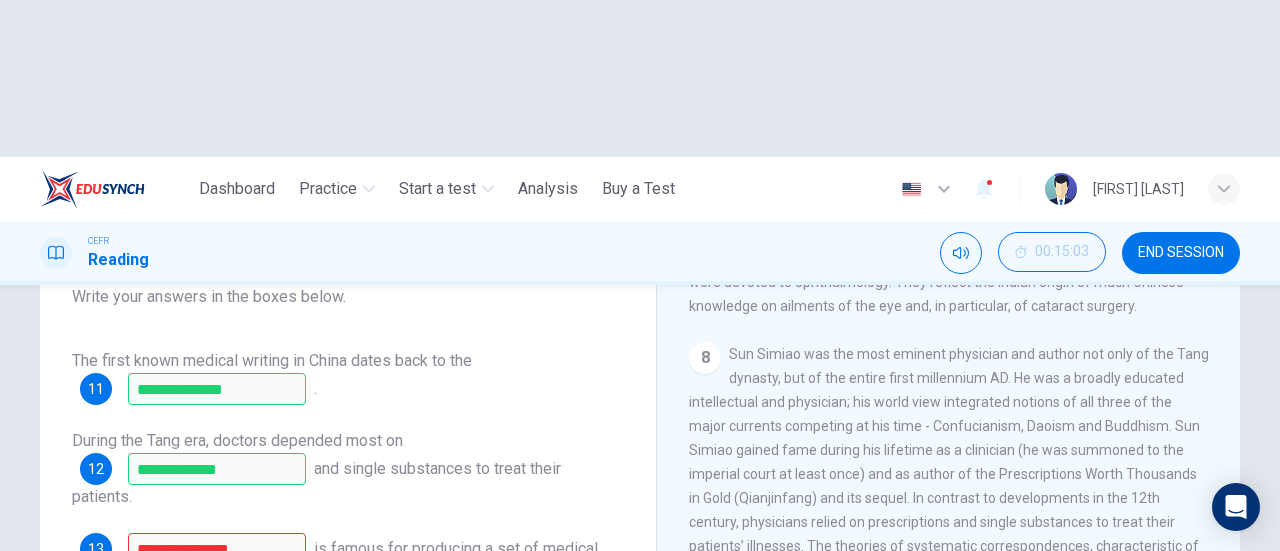 click on "NEXT" at bounding box center [926, 668] 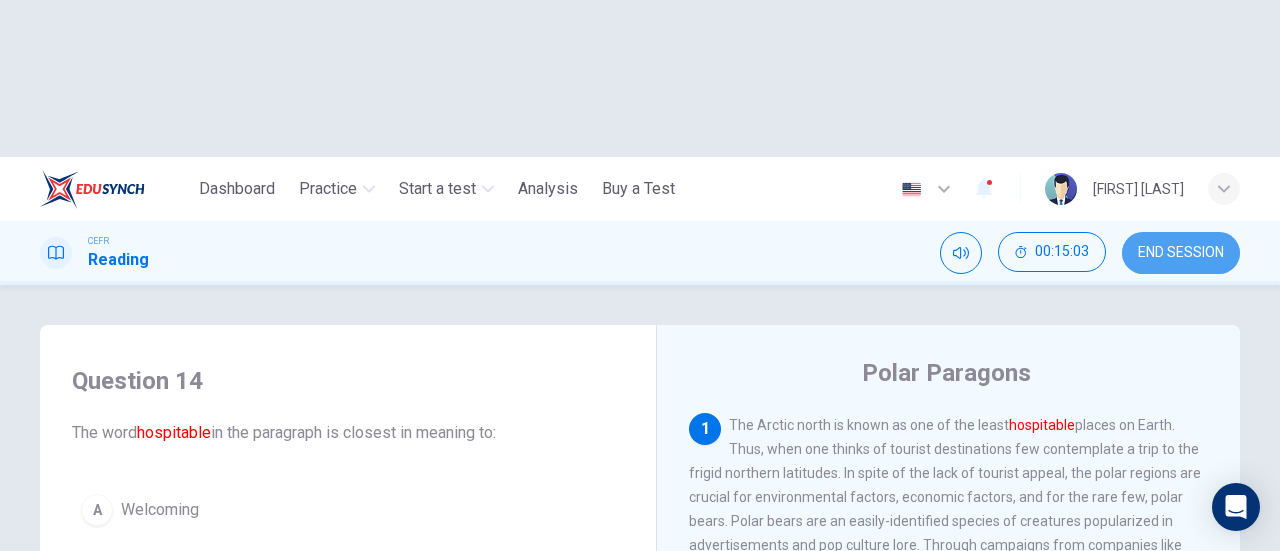 click on "END SESSION" at bounding box center (1181, 253) 